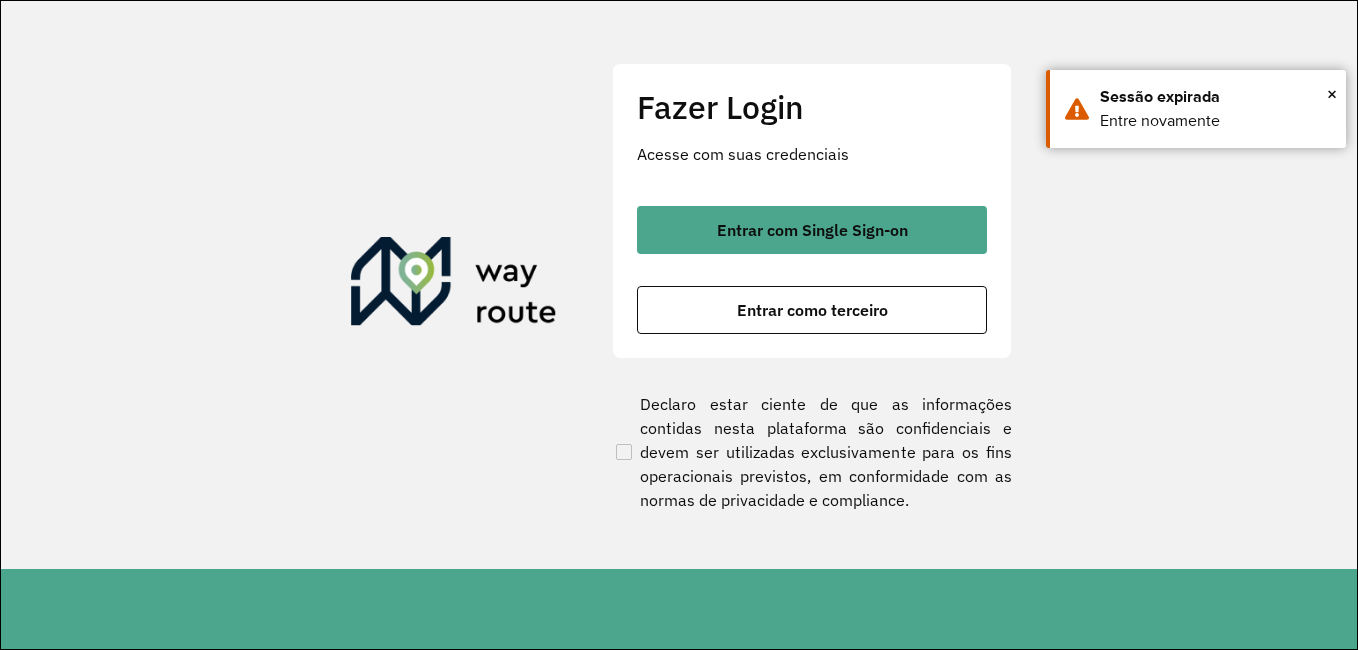 scroll, scrollTop: 0, scrollLeft: 0, axis: both 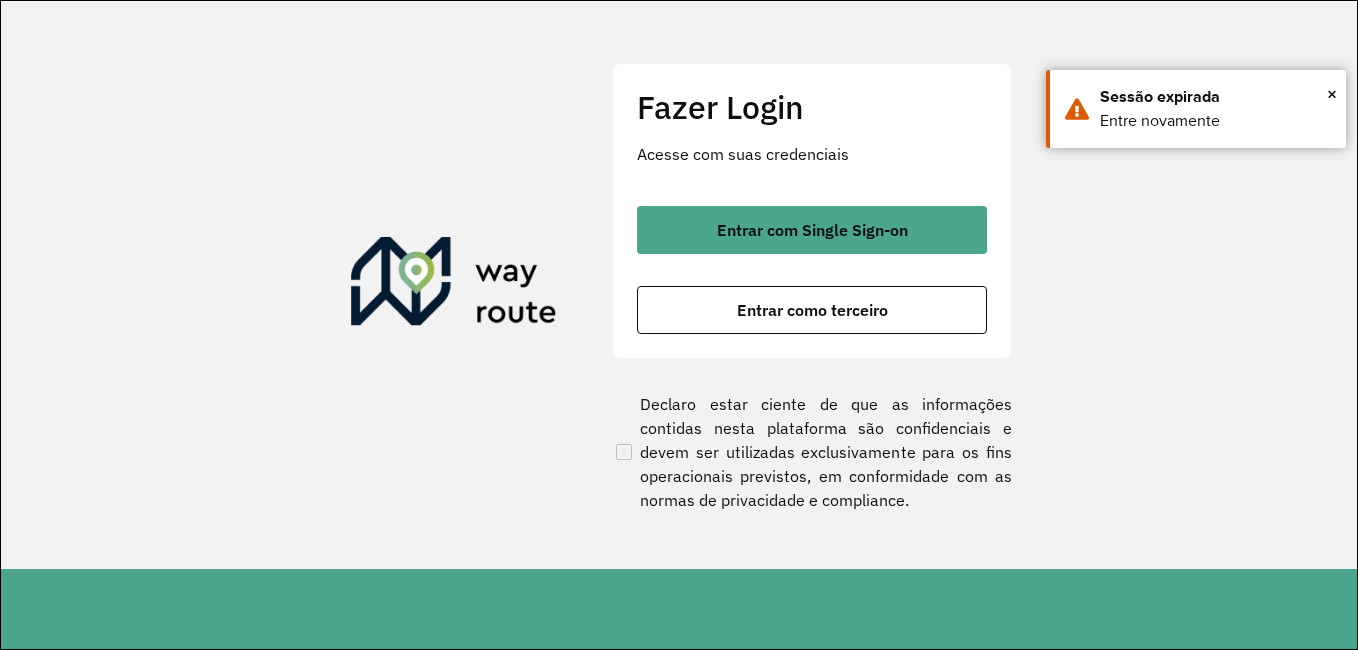 click on "Fazer Login Acesse com suas credenciais    Entrar com Single Sign-on    Entrar como terceiro  Declaro estar ciente de que as informações contidas nesta plataforma são confidenciais e devem ser utilizadas exclusivamente para os fins operacionais previstos, em conformidade com as normas de privacidade e compliance." 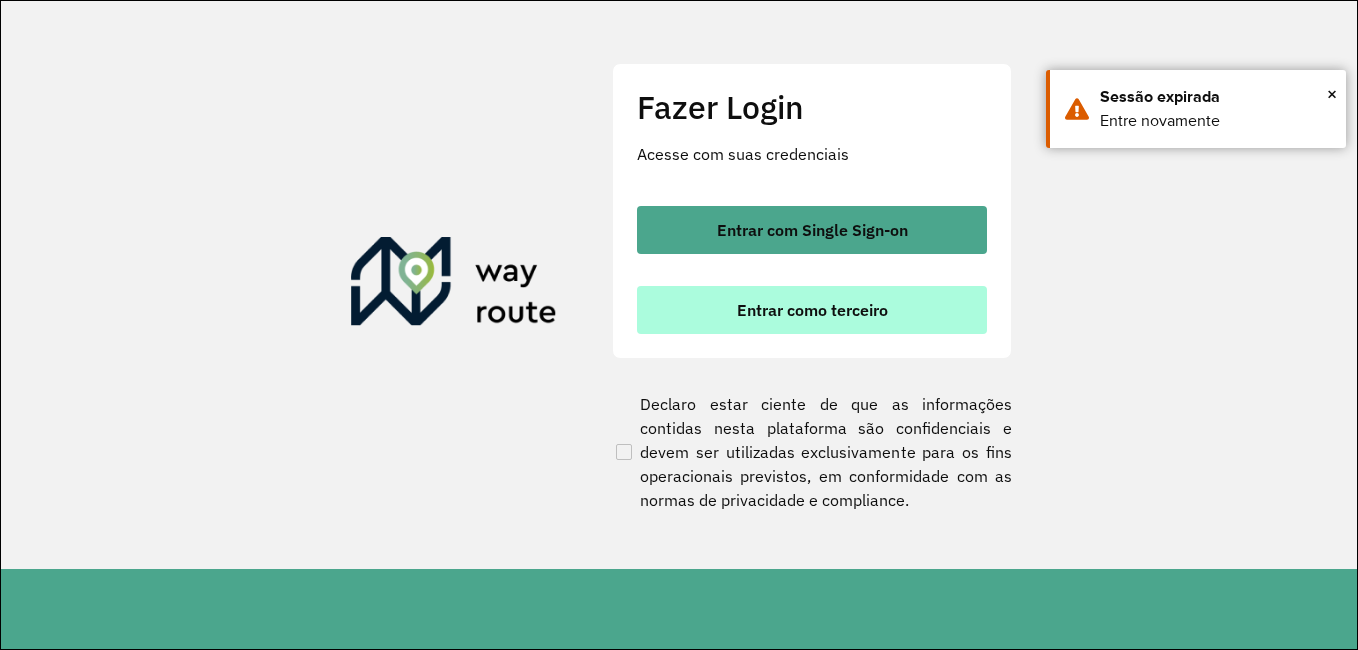 click on "Entrar como terceiro" at bounding box center [812, 310] 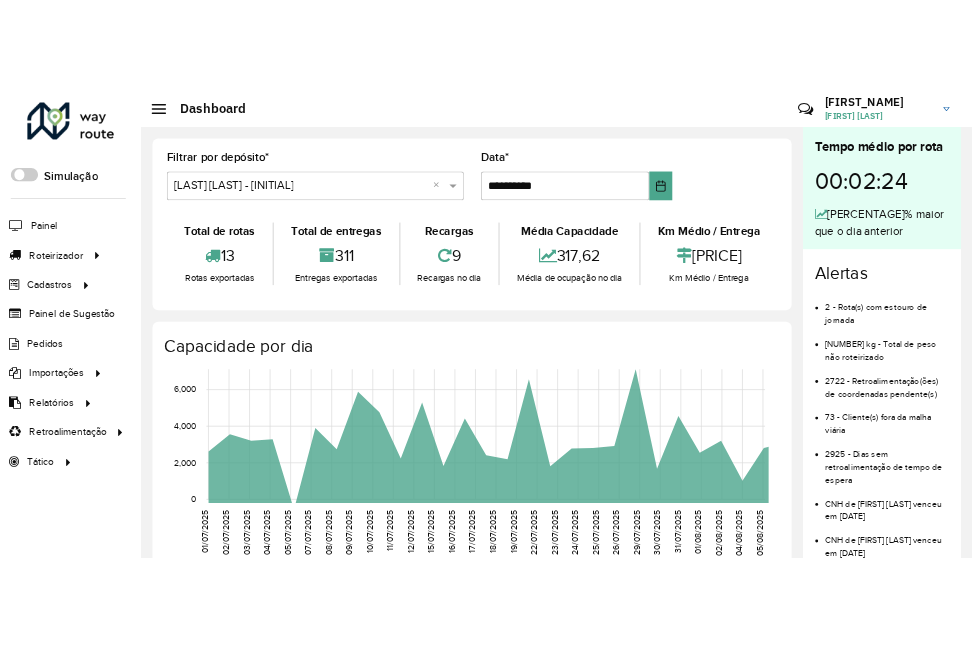 scroll, scrollTop: 0, scrollLeft: 0, axis: both 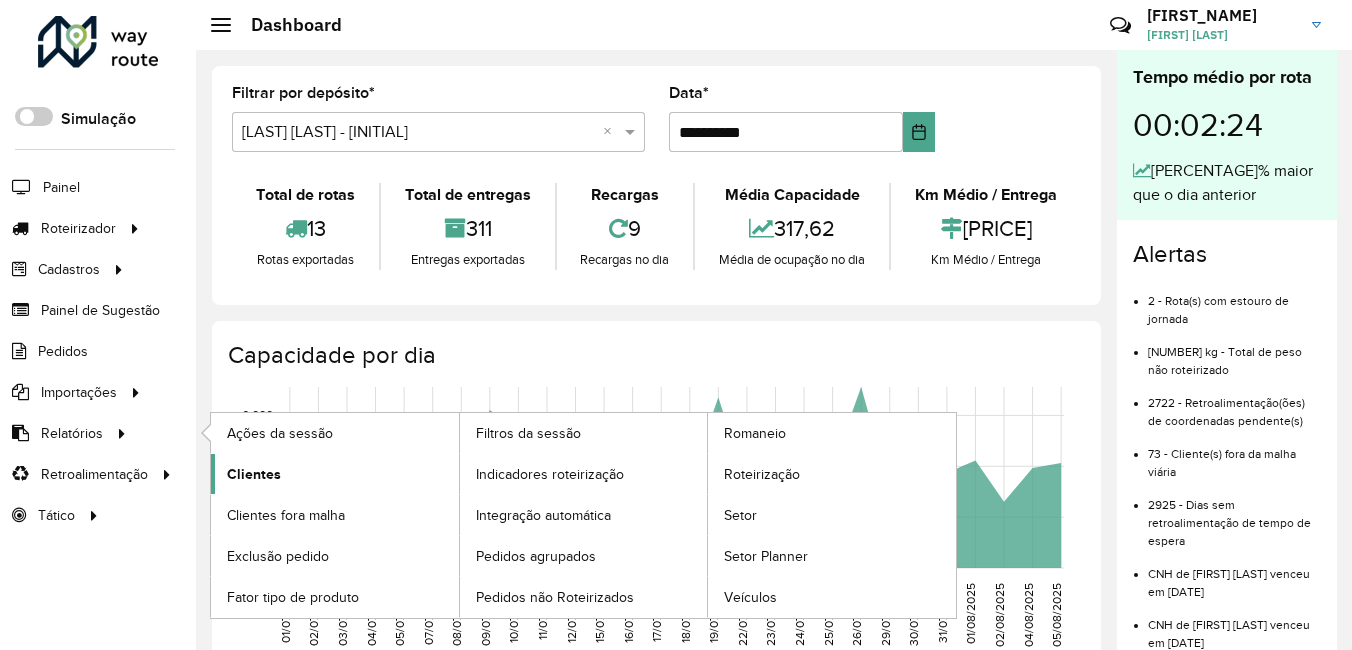click on "Clientes" 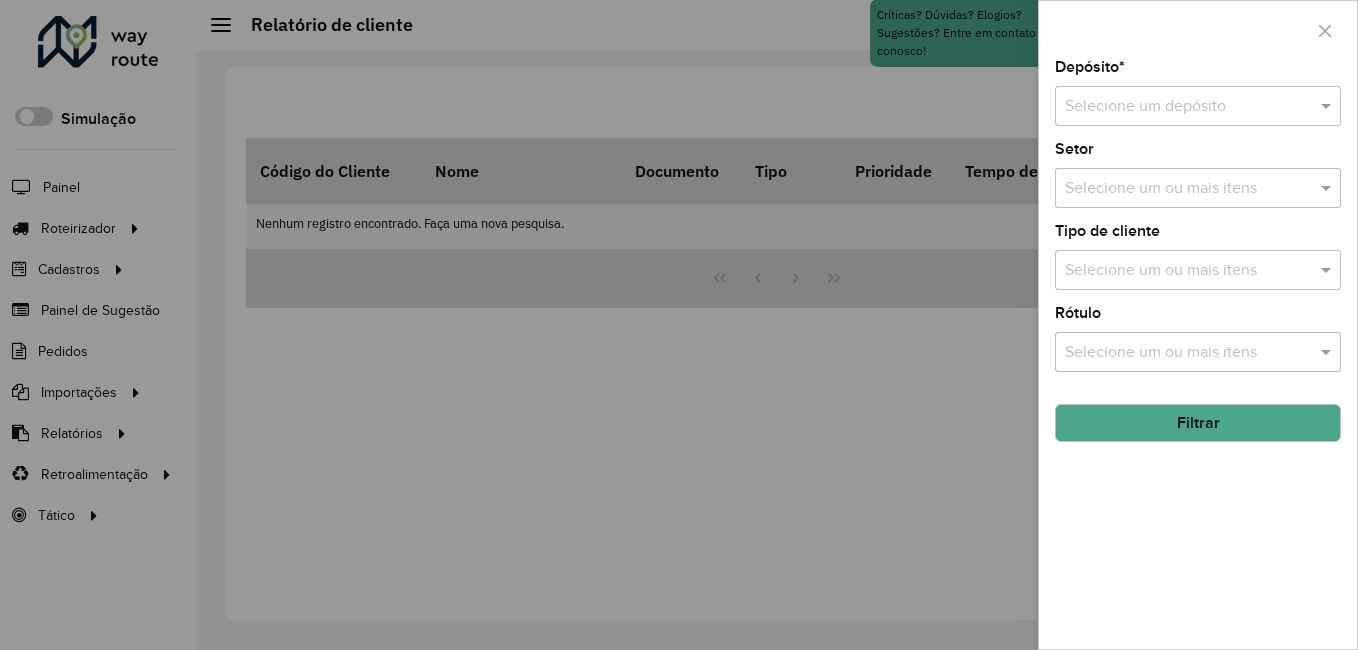 click at bounding box center (1178, 107) 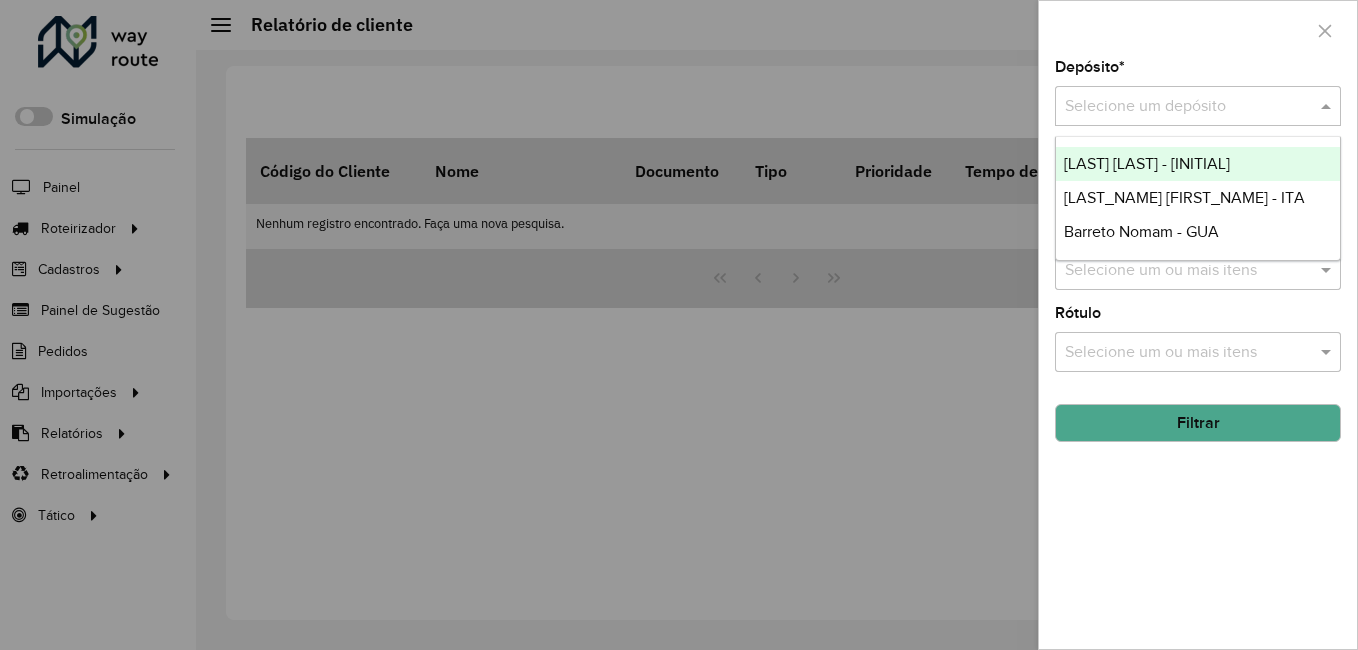 click on "[LAST] [LAST]  -  [INITIAL]" at bounding box center (1147, 163) 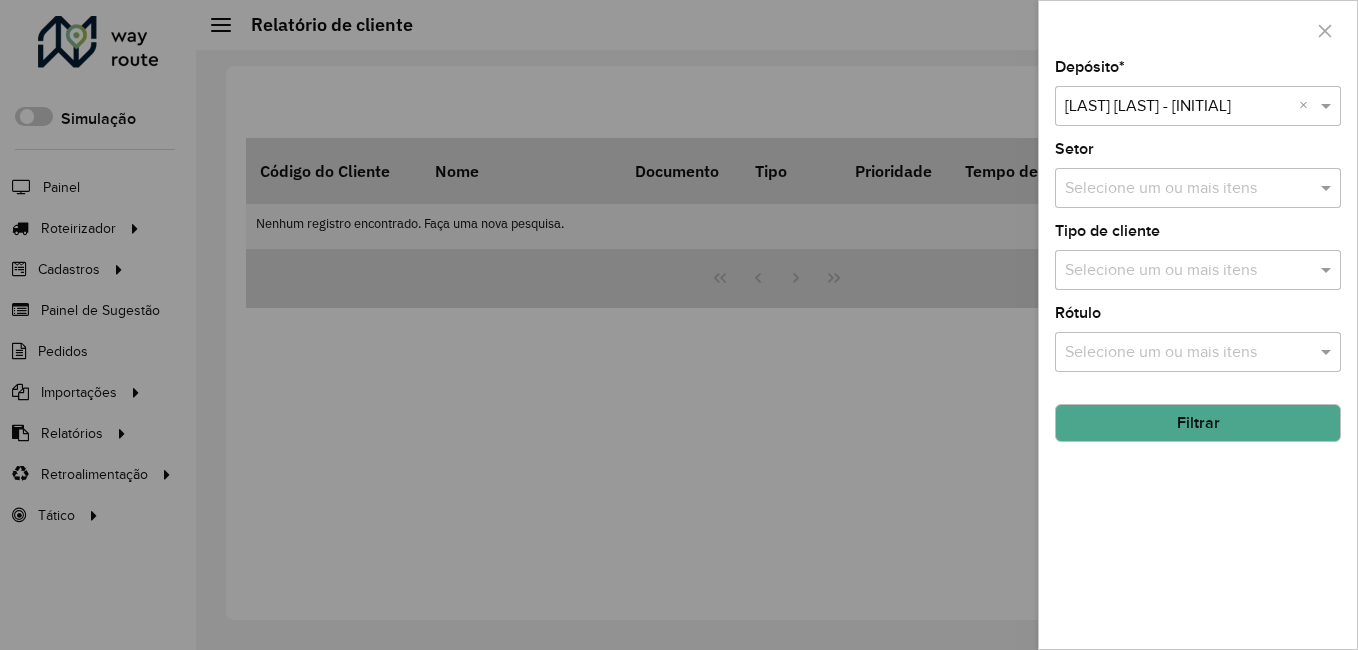 click on "Filtrar" 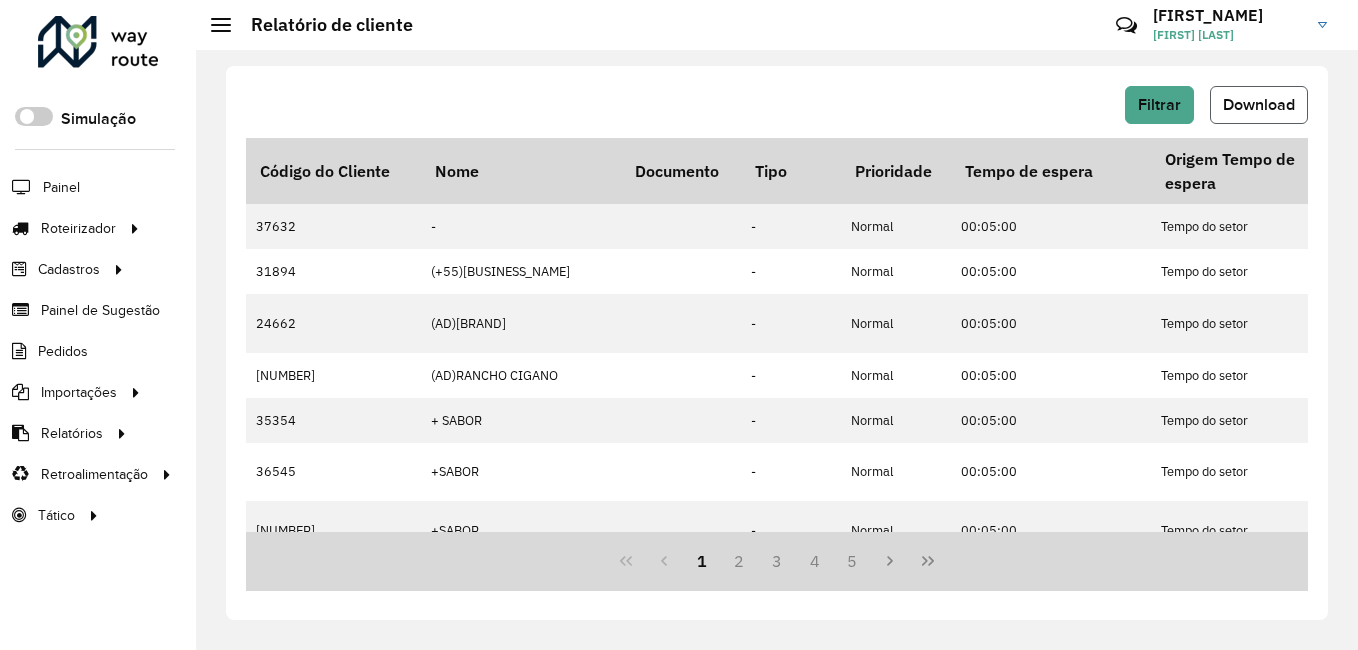 click on "Download" 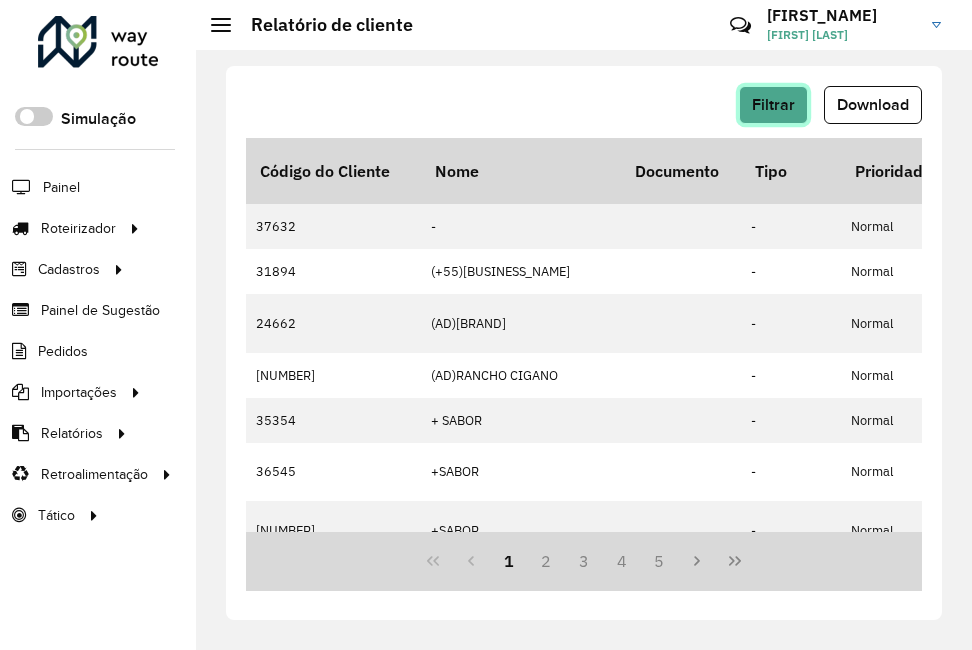 click on "Filtrar" 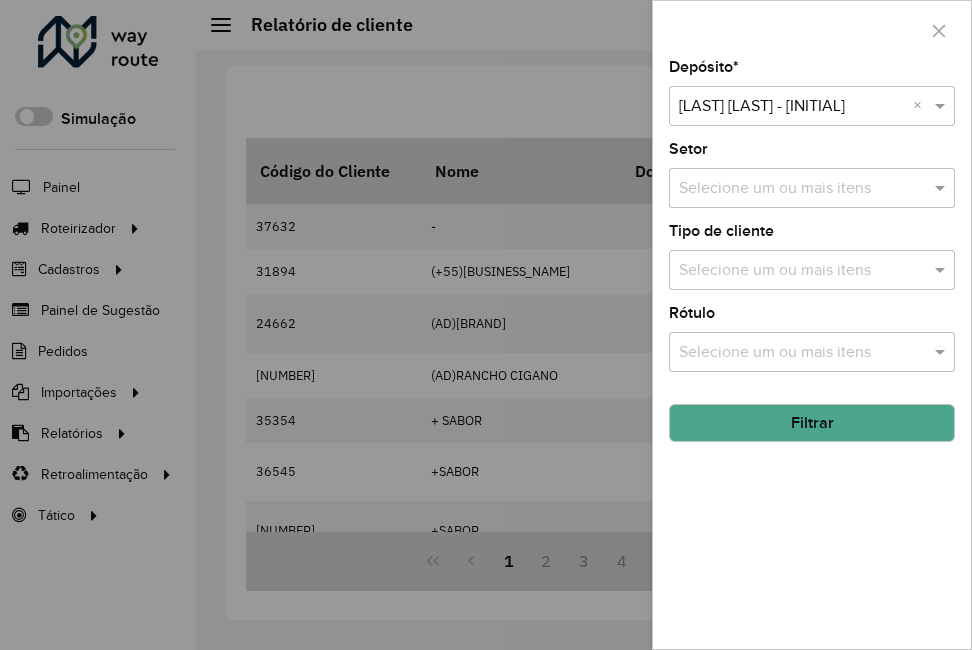 click on "Depósito  * Selecione um depósito × [LAST] [LAST]  -  [INITIAL] ×  Setor  Selecione um ou mais itens  Tipo de cliente  Selecione um ou mais itens  Rótulo  Selecione um ou mais itens Filtrar" 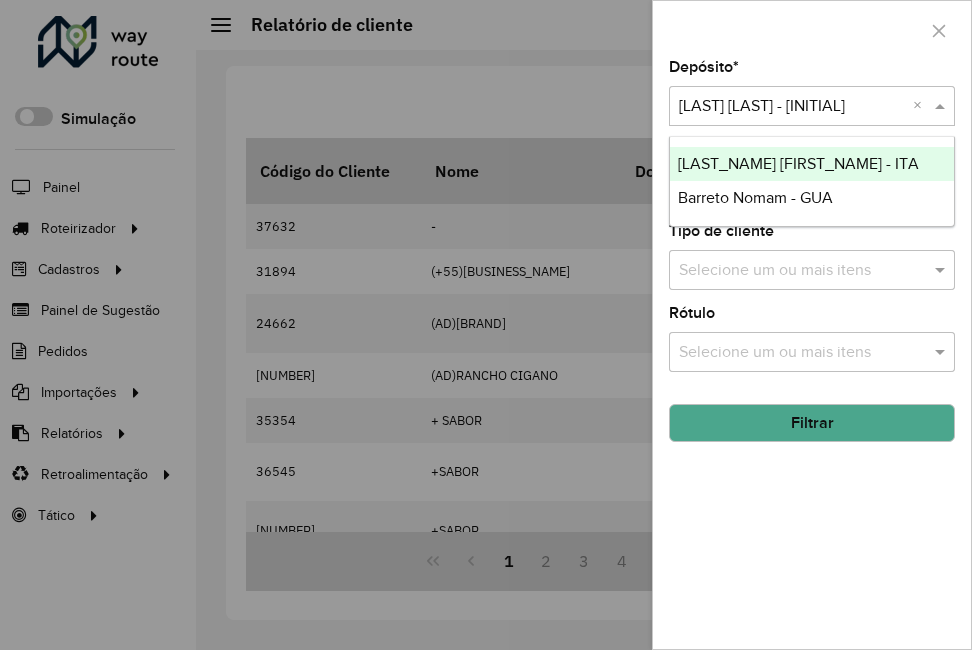 click at bounding box center [792, 107] 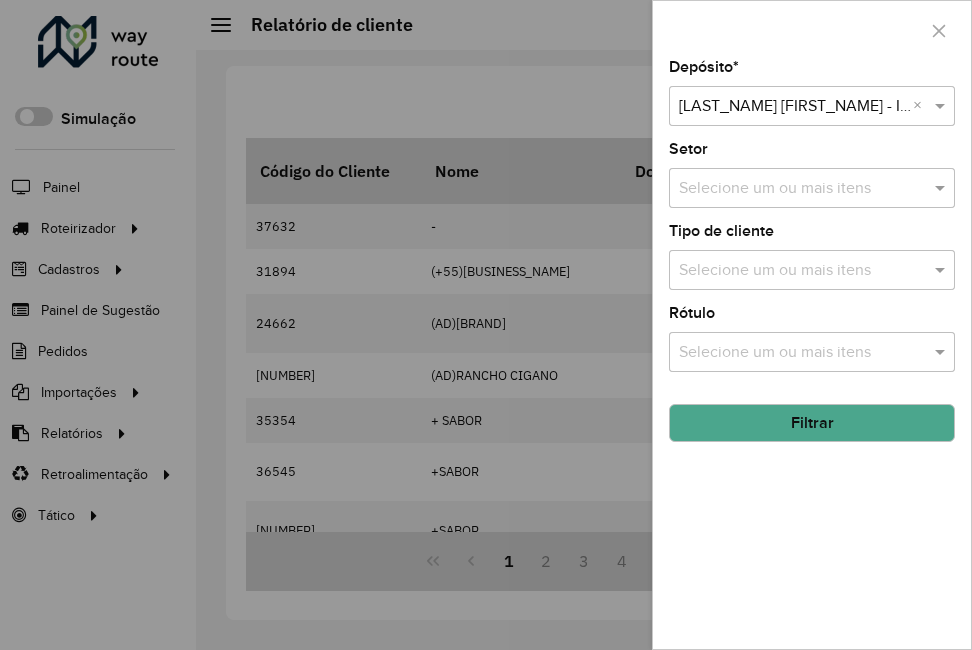 click on "Filtrar" 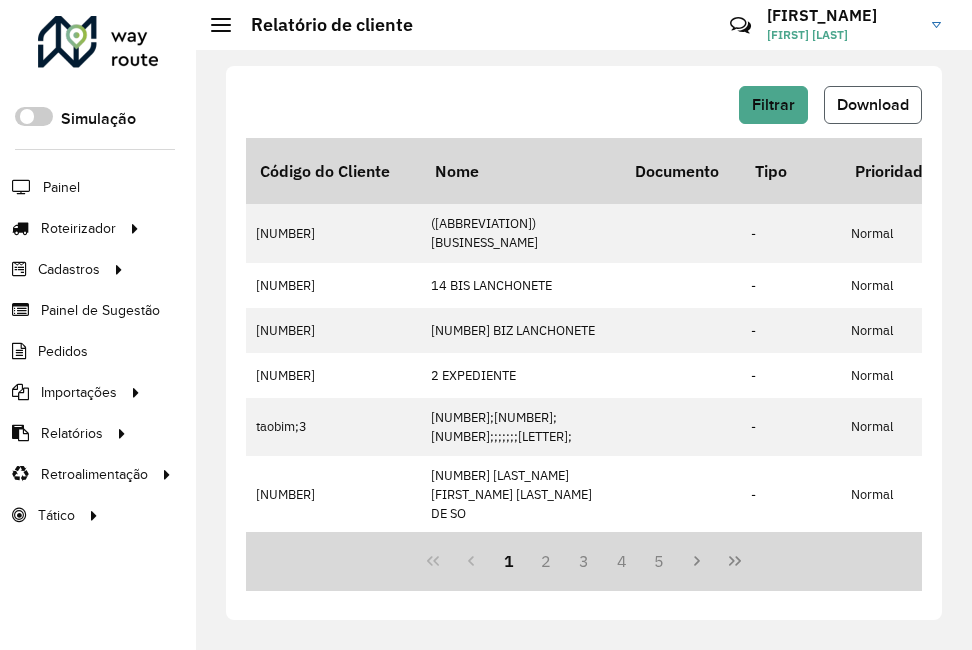 click on "Download" 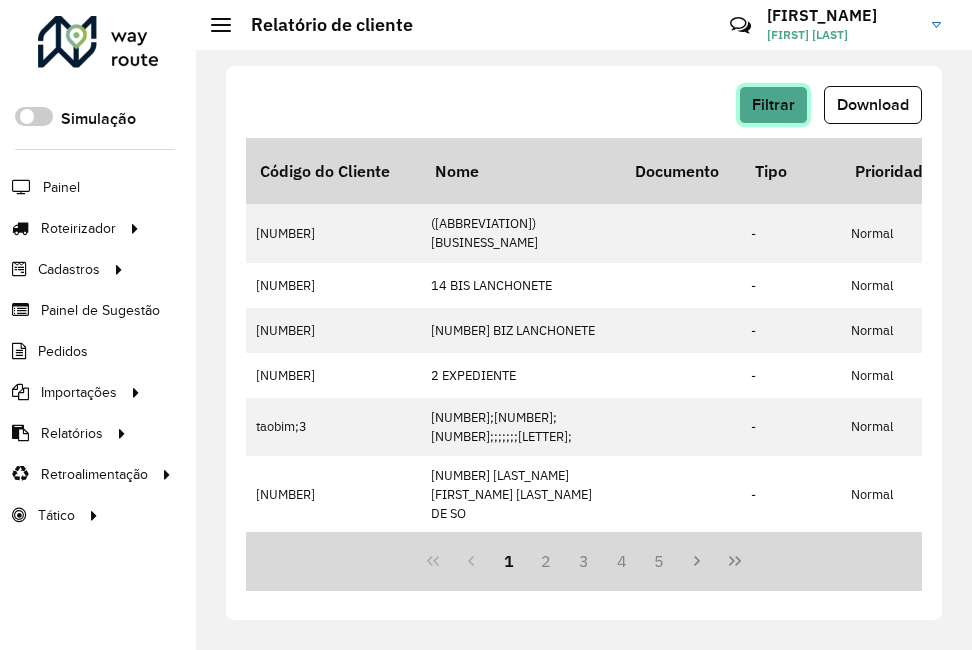 click on "Filtrar" 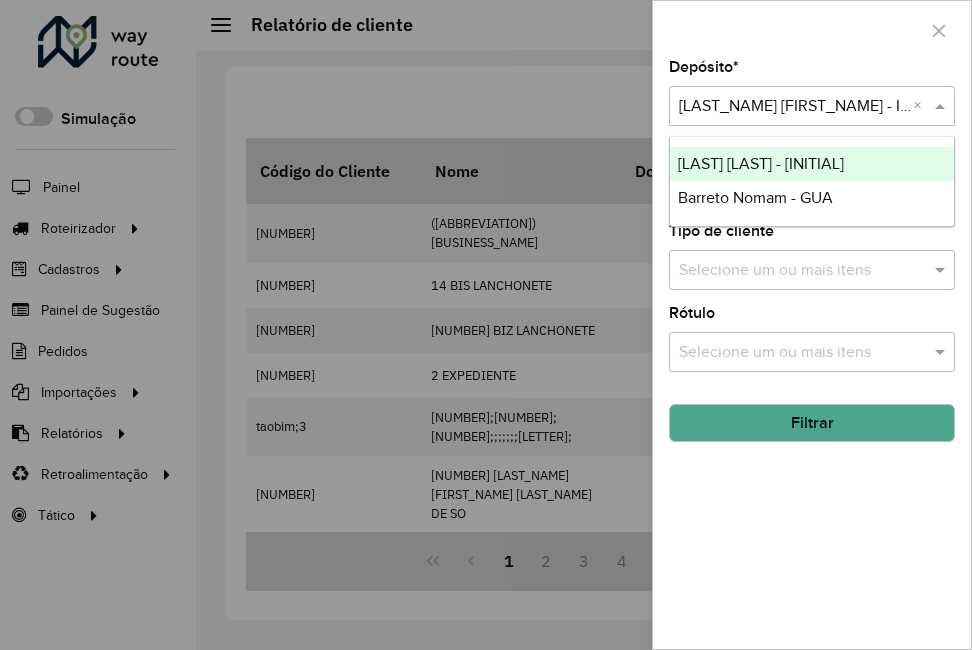 click at bounding box center (792, 107) 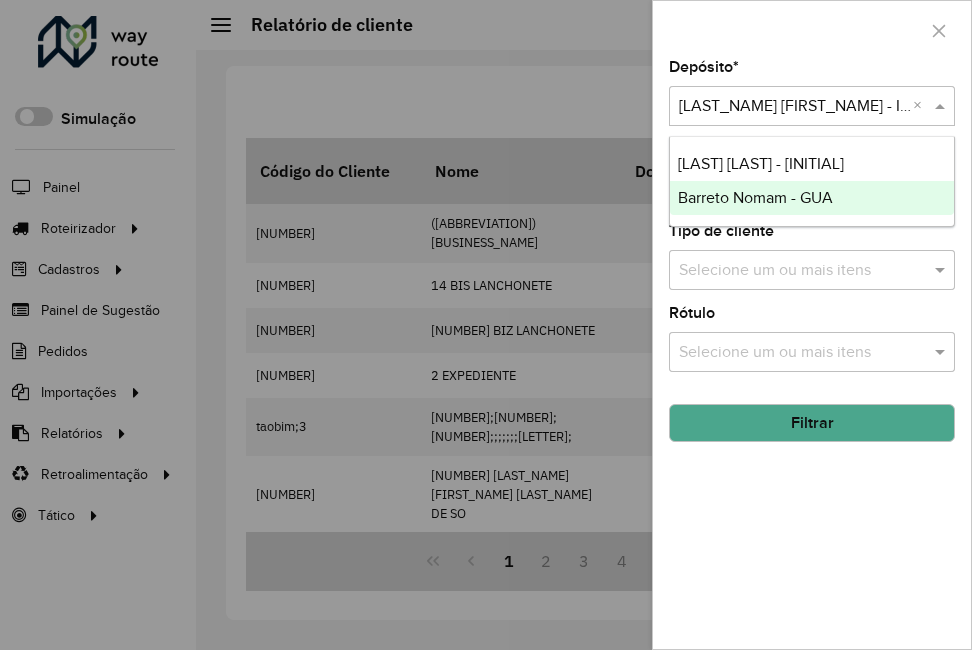 click on "Barreto Nomam - GUA" at bounding box center (812, 198) 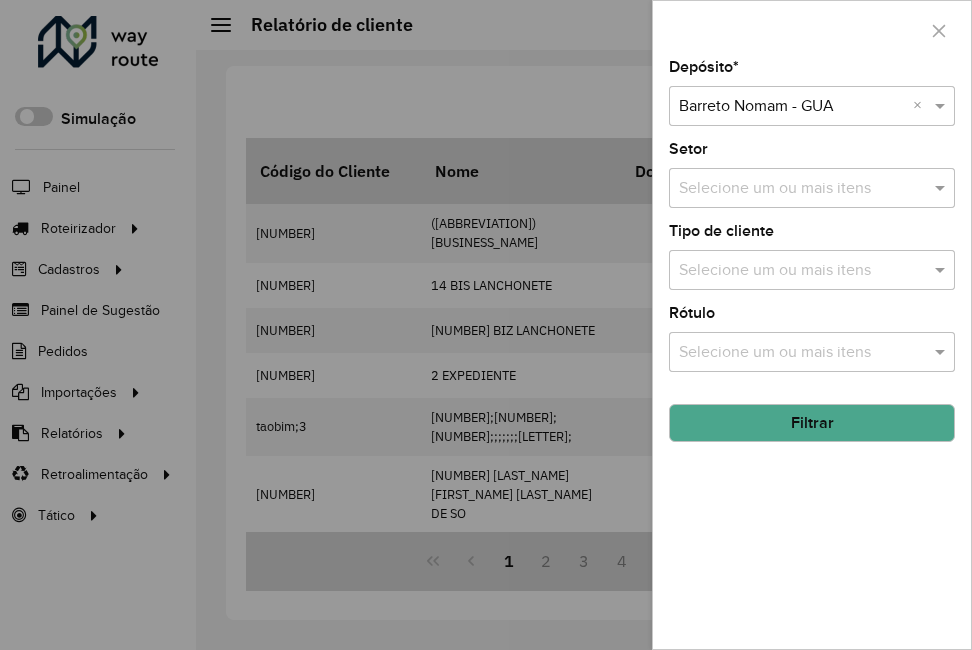 click on "Filtrar" 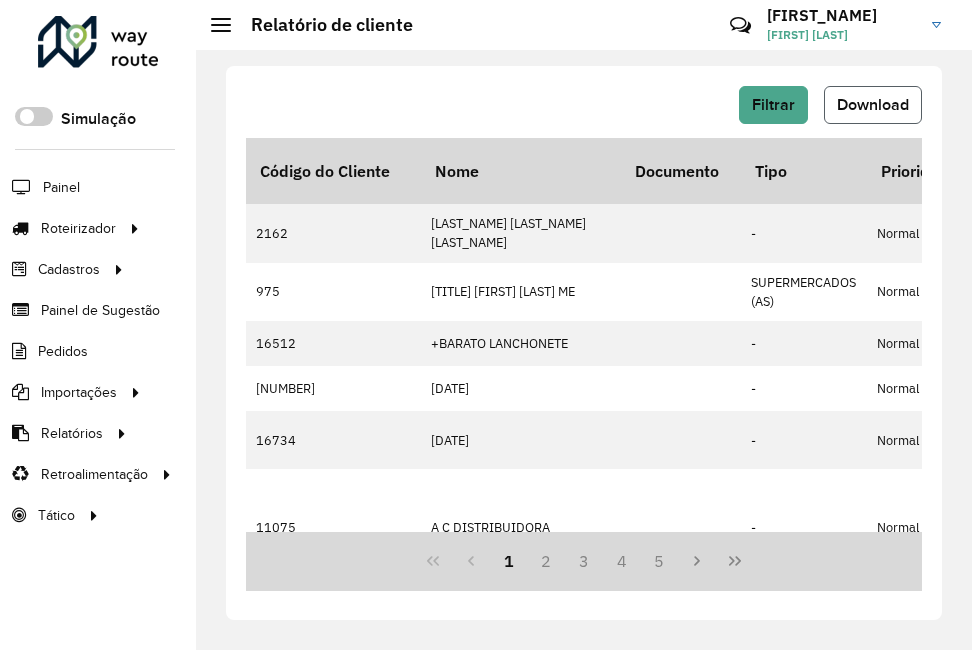 click on "Download" 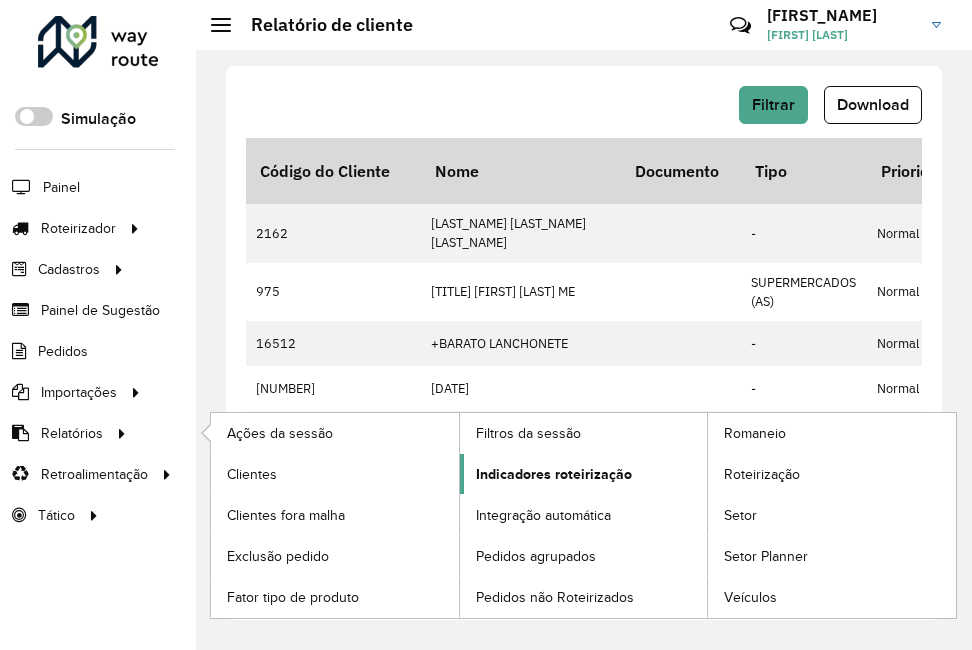 click on "Indicadores roteirização" 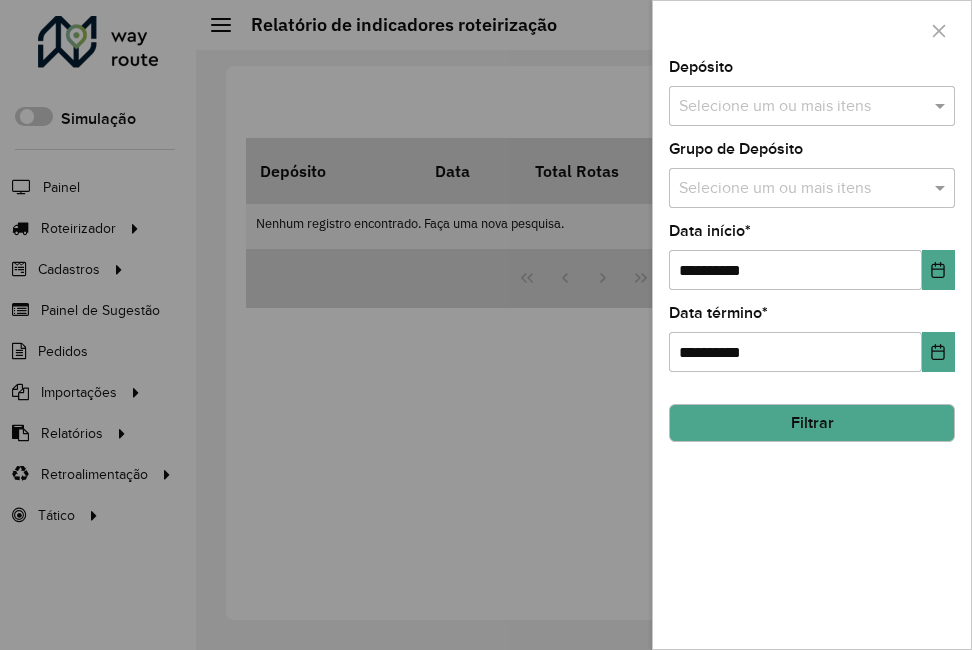 click at bounding box center [802, 107] 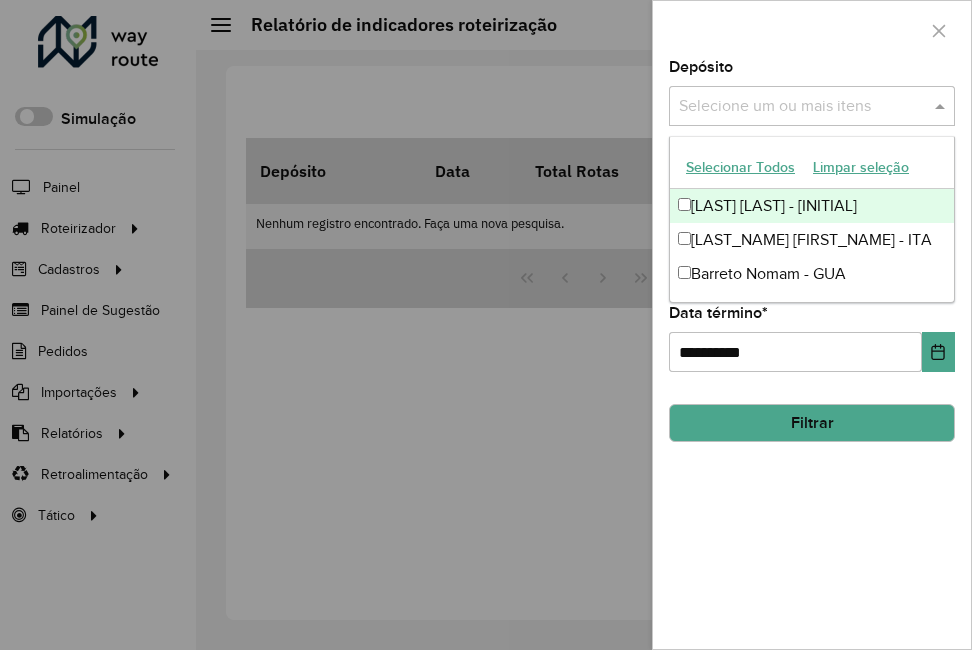 click on "[LAST] [LAST]  -  [INITIAL]" at bounding box center (812, 206) 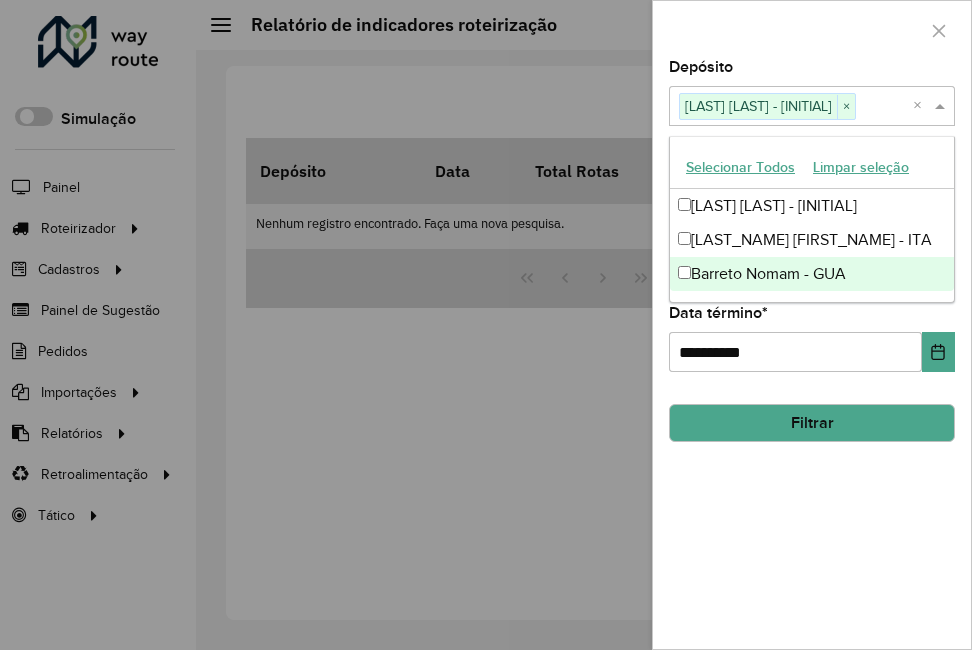click at bounding box center (486, 325) 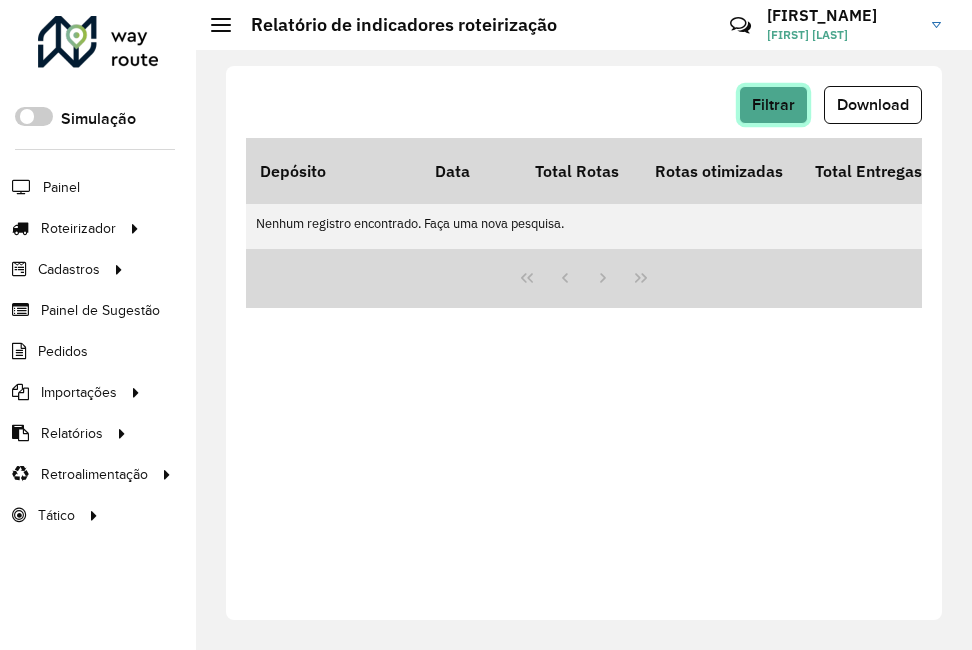 click on "Filtrar" 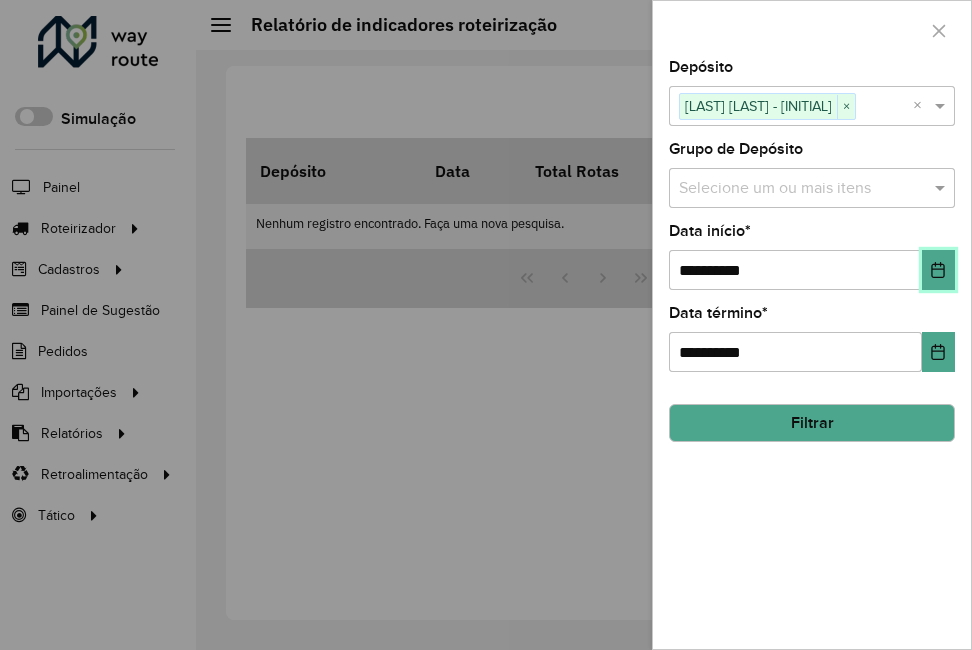 click at bounding box center [938, 270] 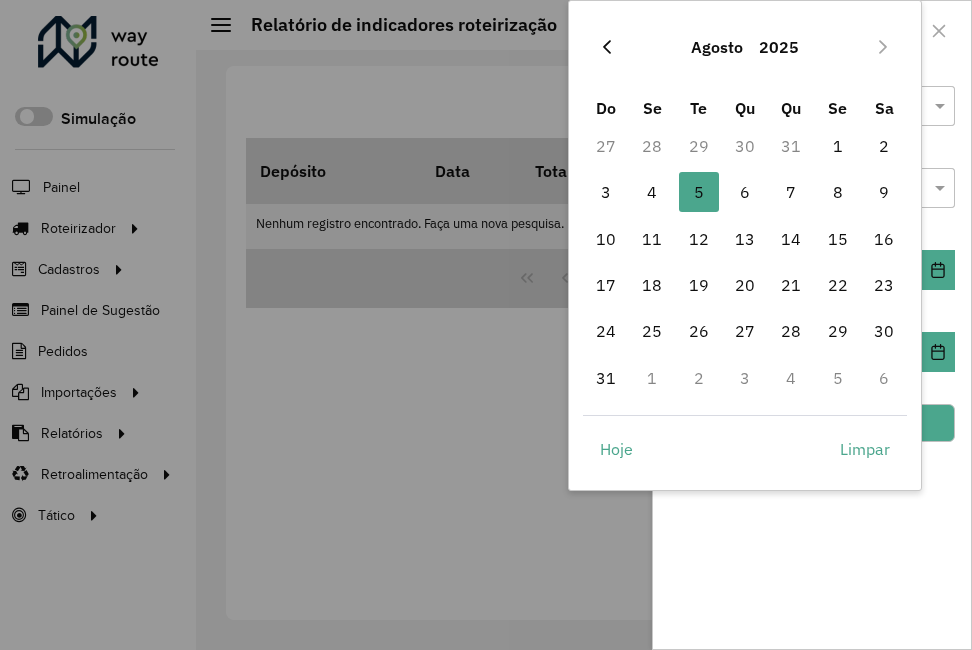 click 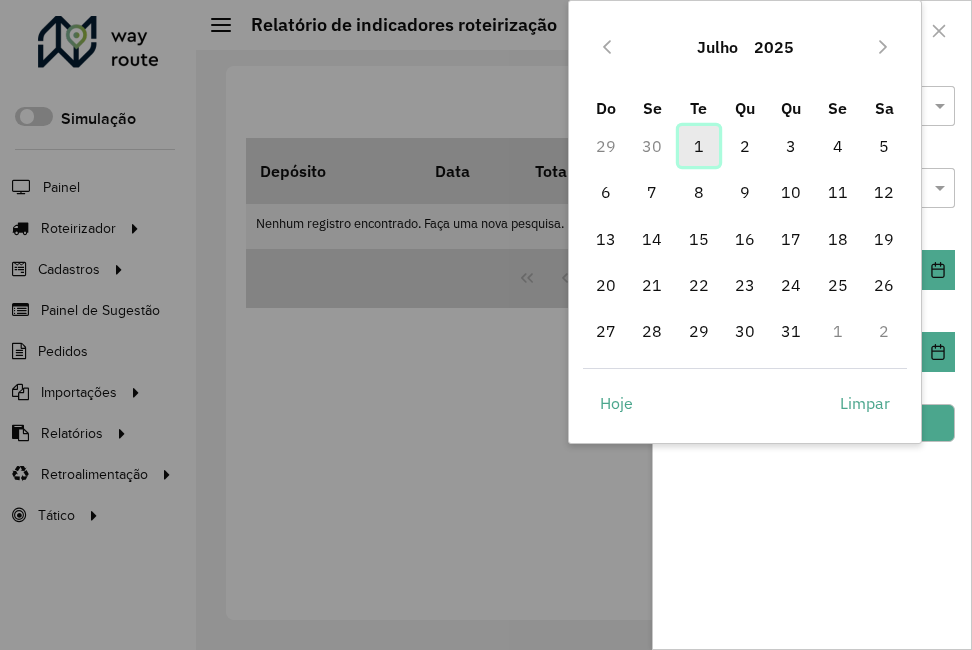 click on "1" at bounding box center (699, 146) 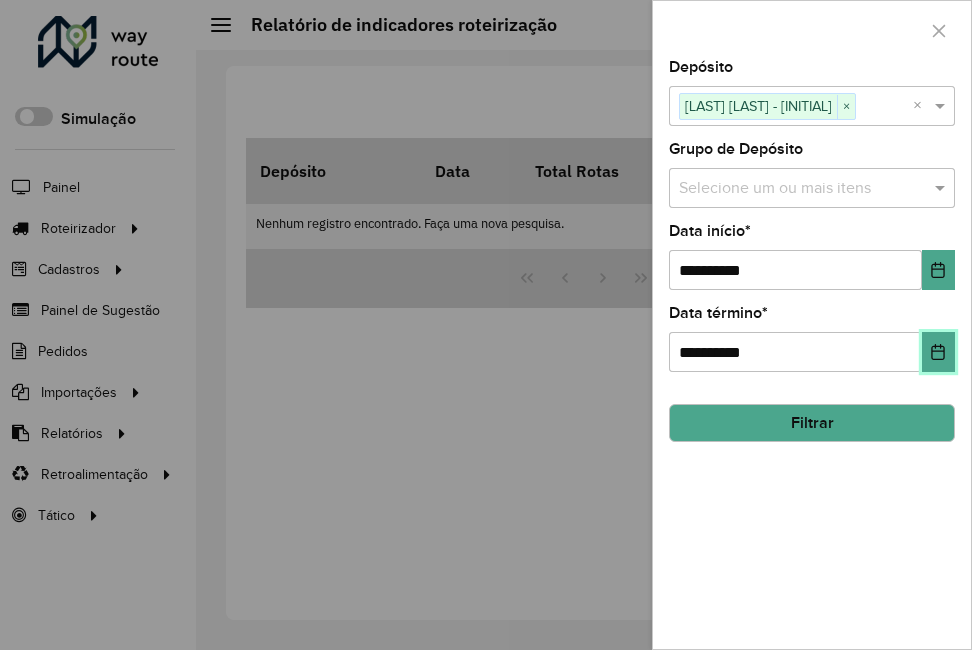 click 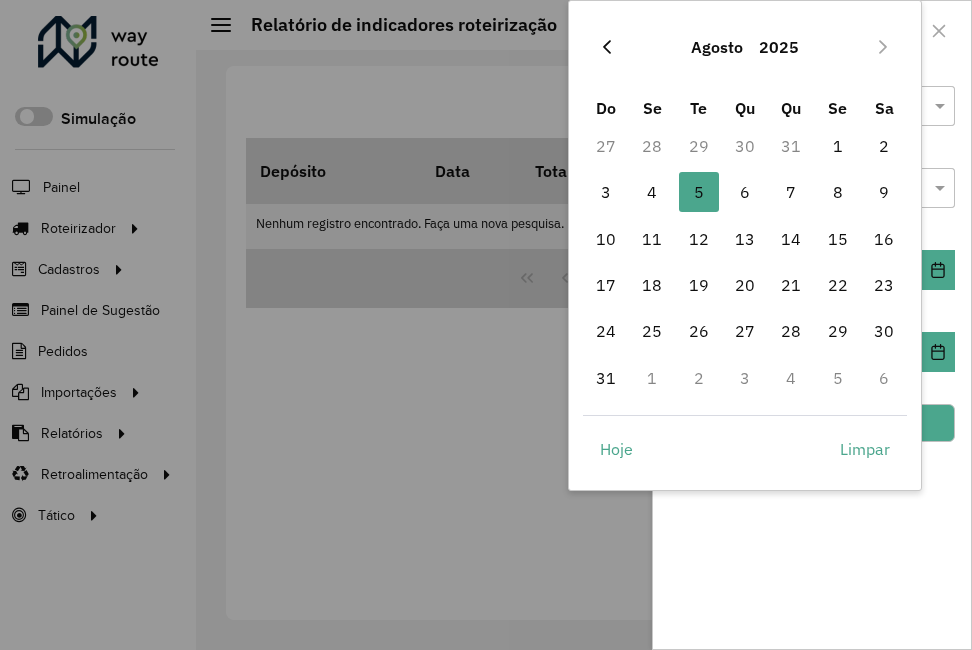 click 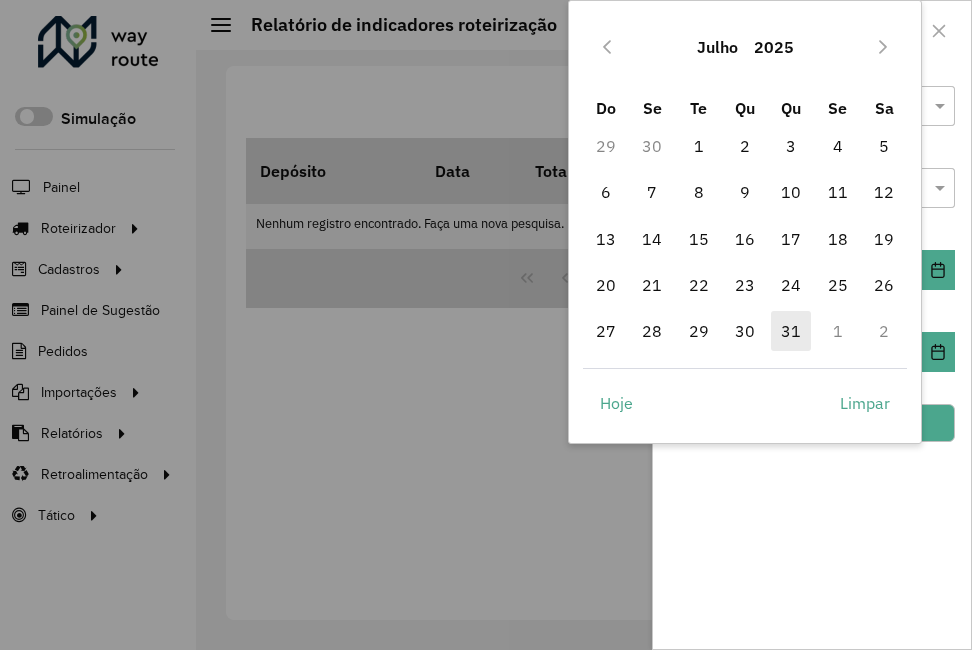 click on "31" at bounding box center (791, 331) 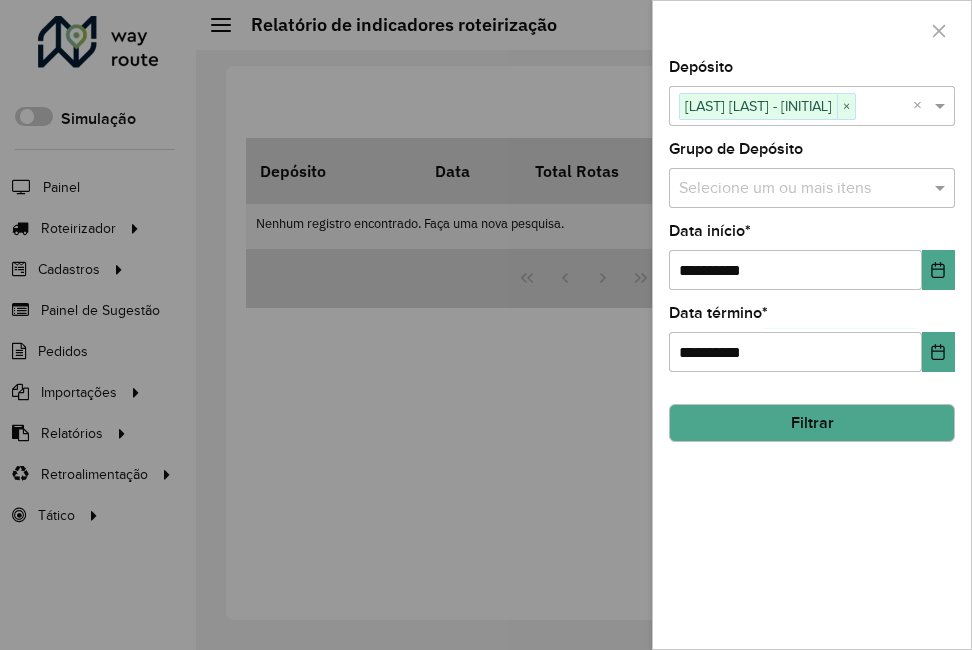 click on "Filtrar" 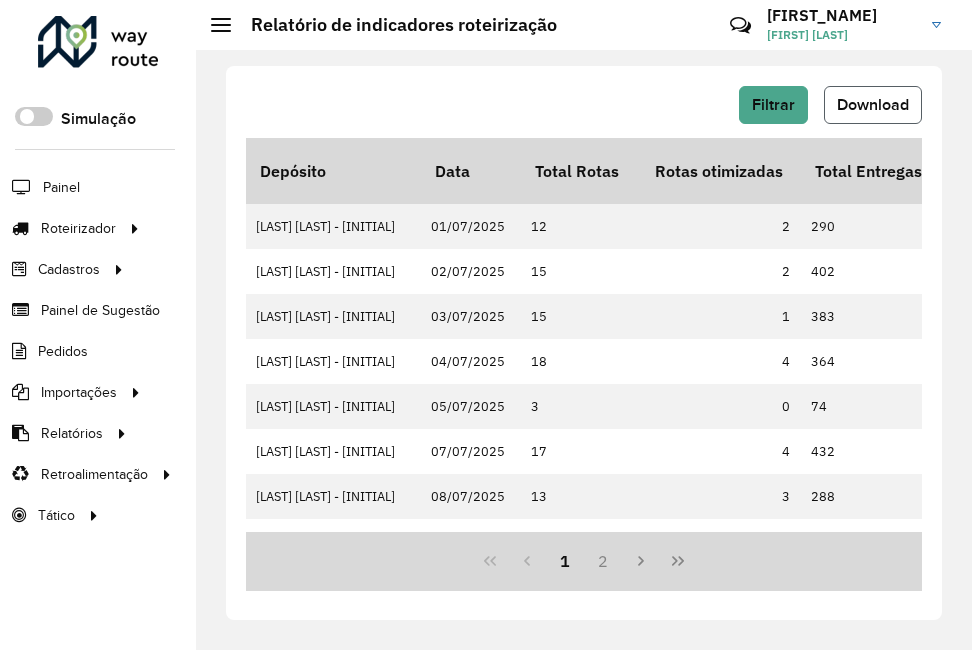 click on "Download" 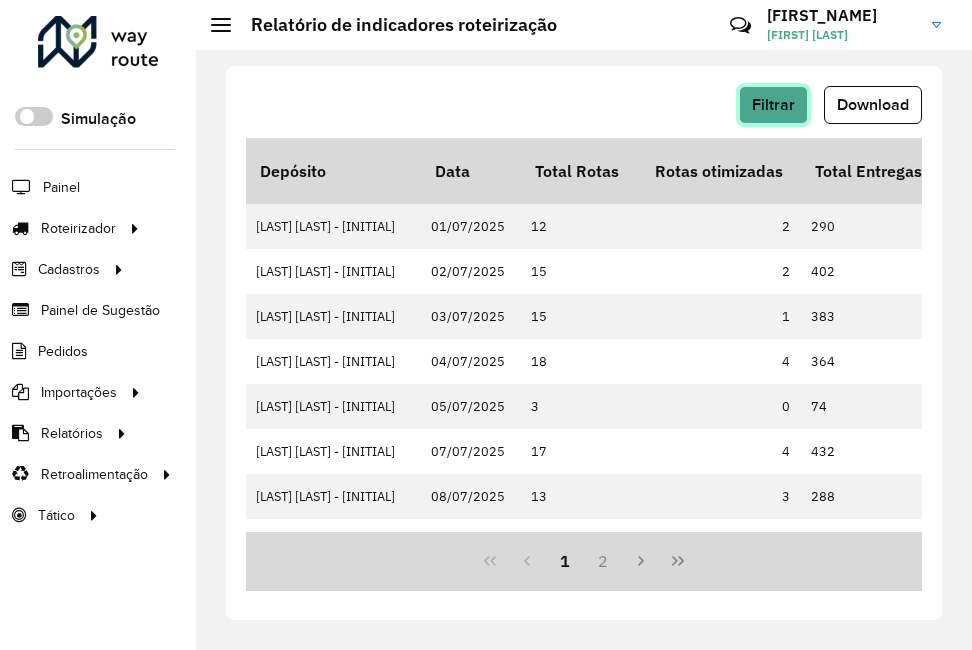click on "Filtrar" 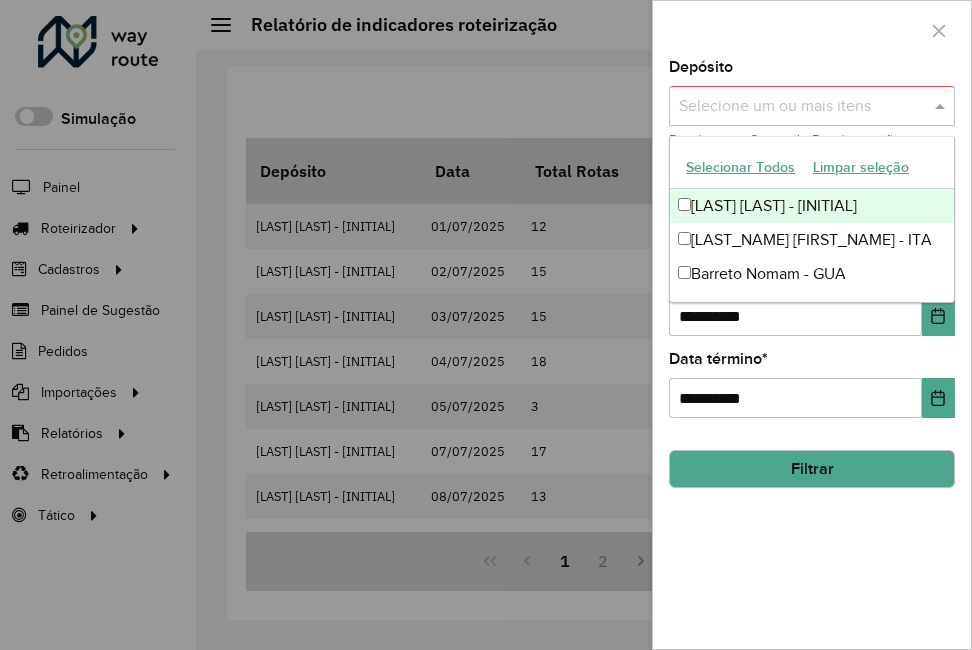 click at bounding box center (802, 107) 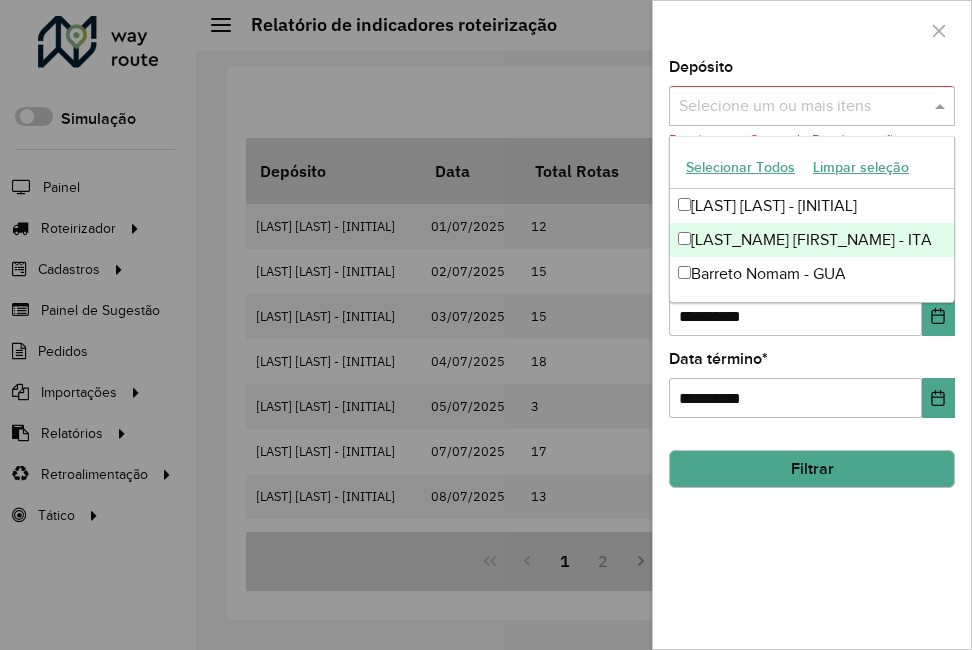 click on "[LAST_NAME] [FIRST_NAME] - ITA" at bounding box center [812, 240] 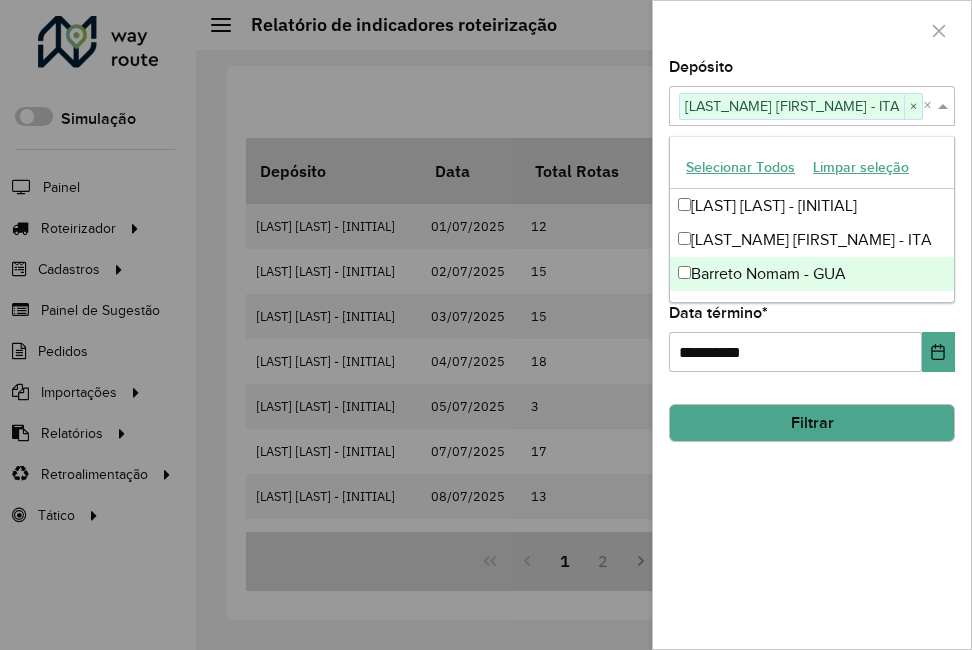 click on "**********" 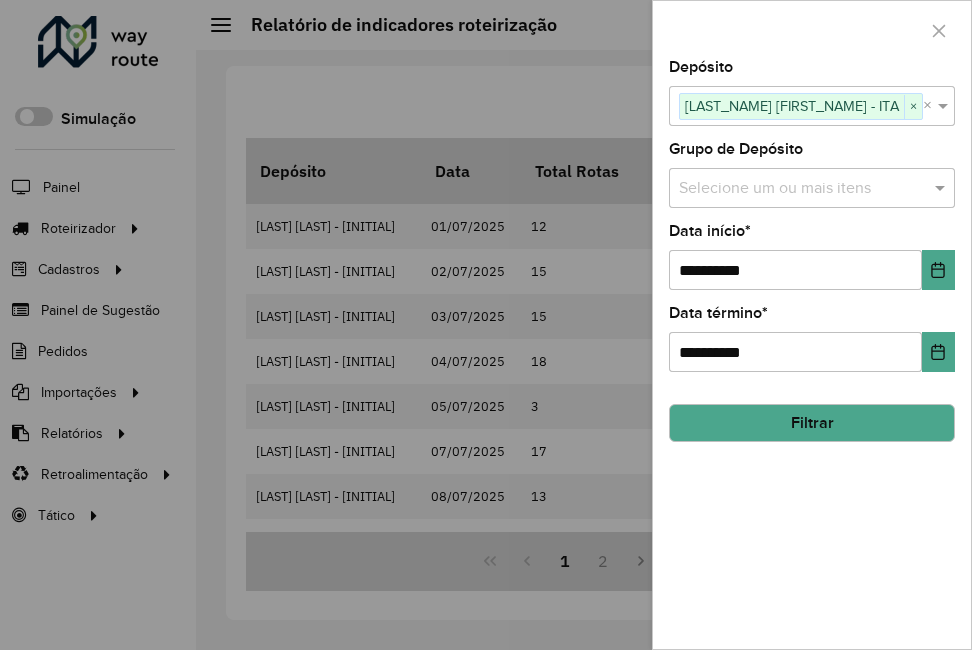 click on "Filtrar" 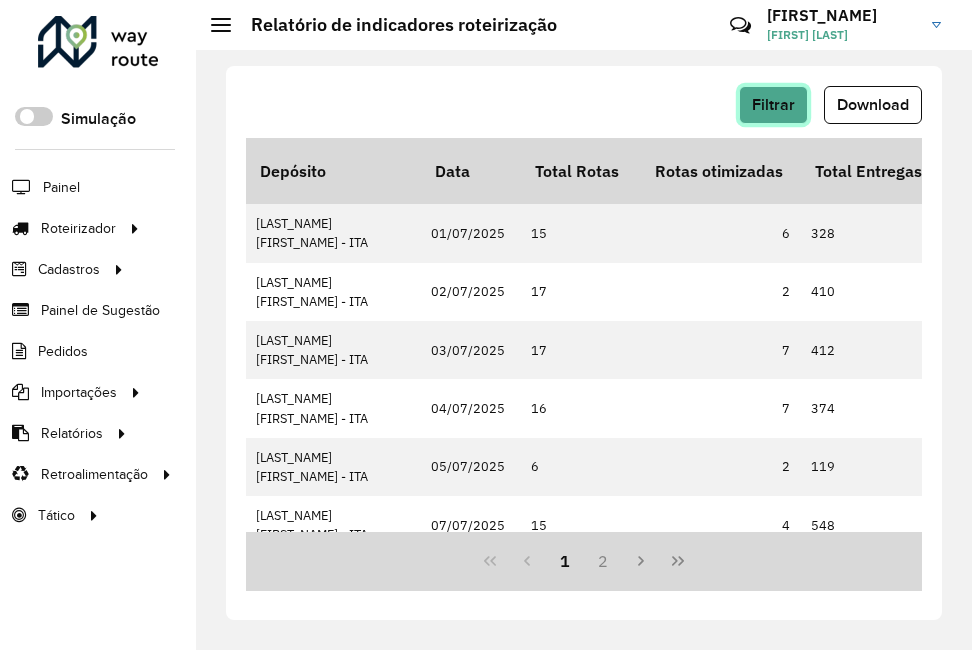 click on "Filtrar" 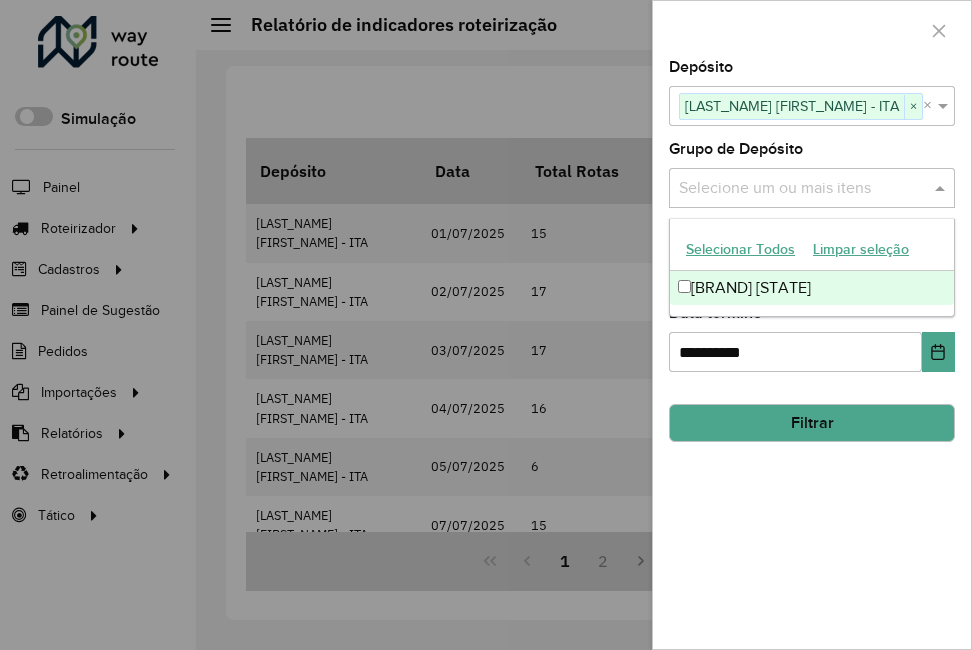 click at bounding box center (802, 189) 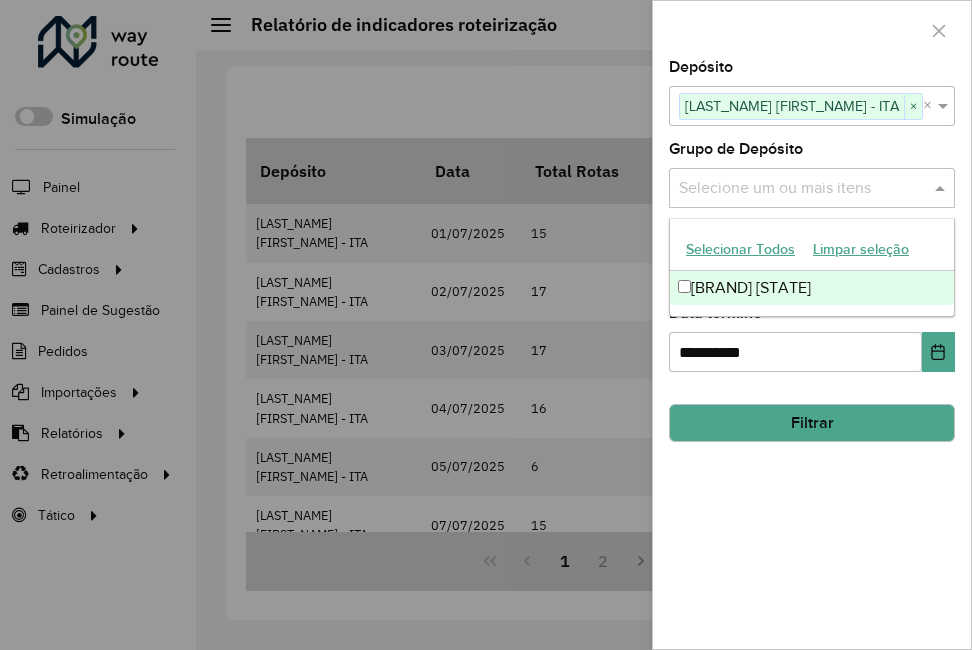 click on "**********" 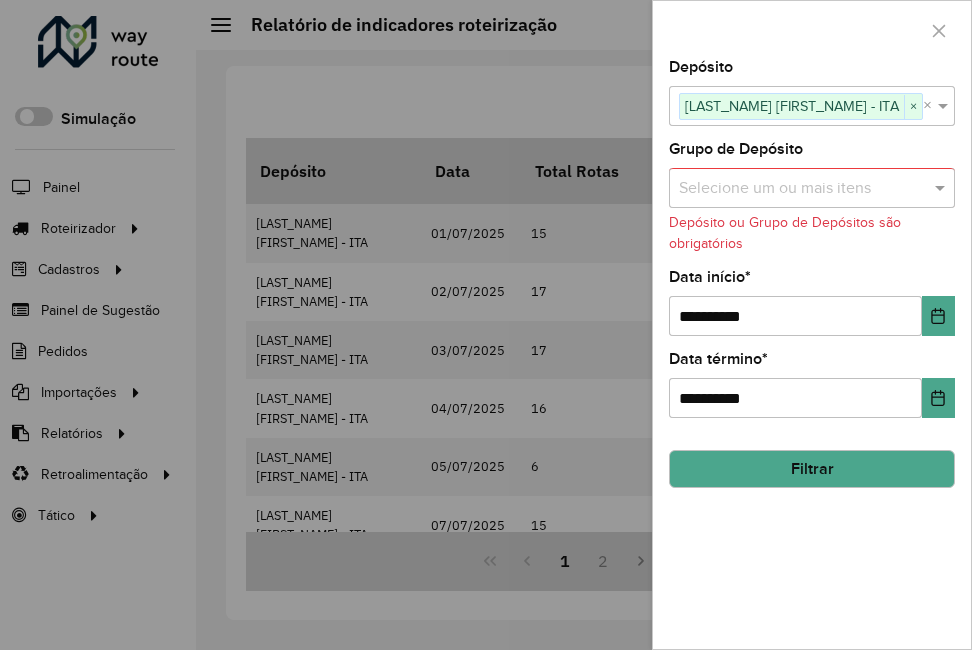 click on "Filtrar" 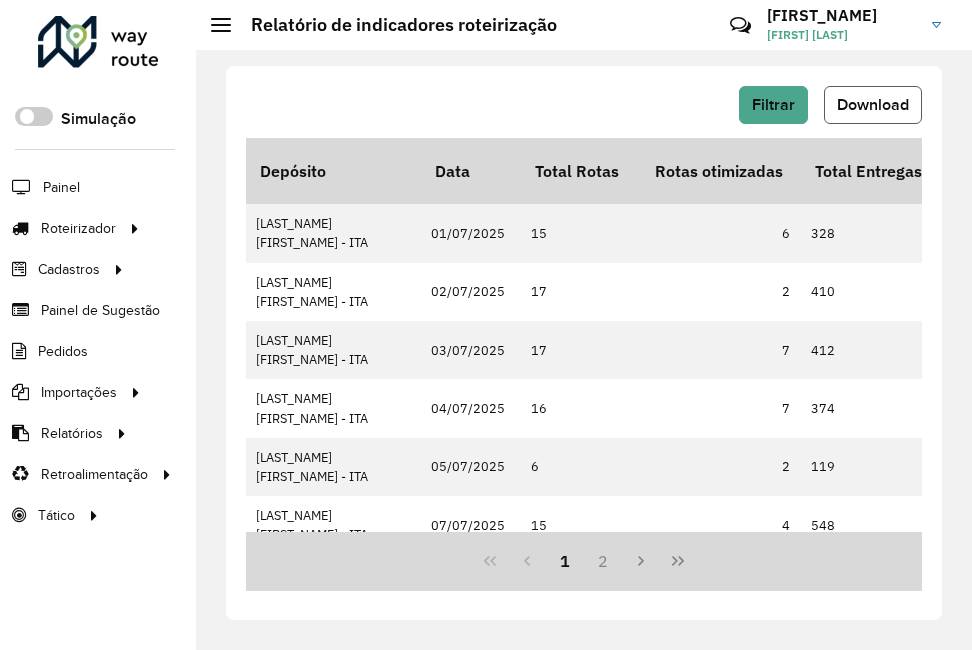 click on "Download" 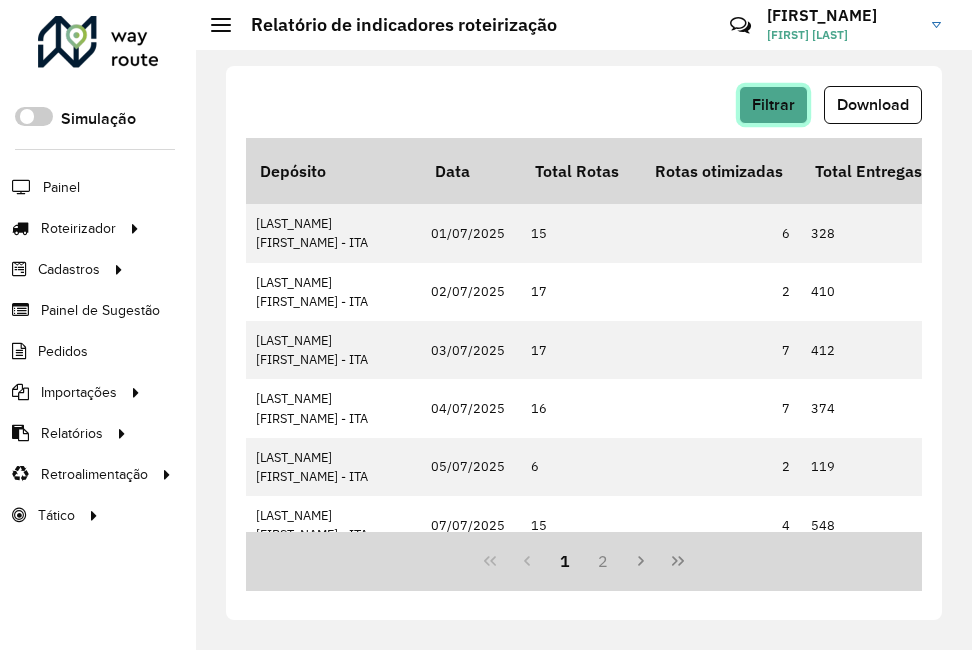 click on "Filtrar" 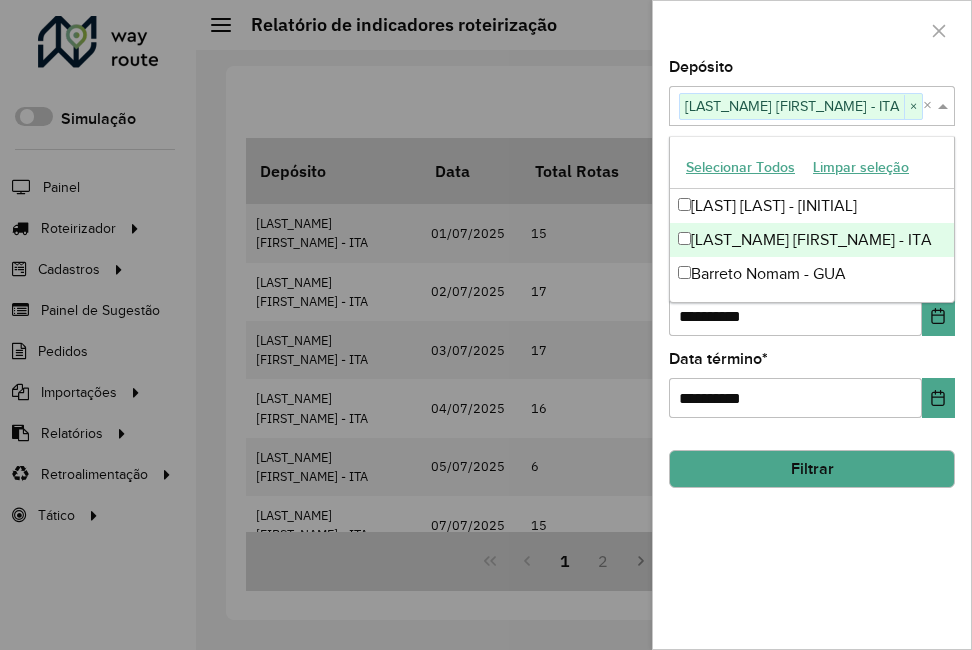 click on "[LAST_NAME] [FIRST_NAME] - ITA" at bounding box center [792, 106] 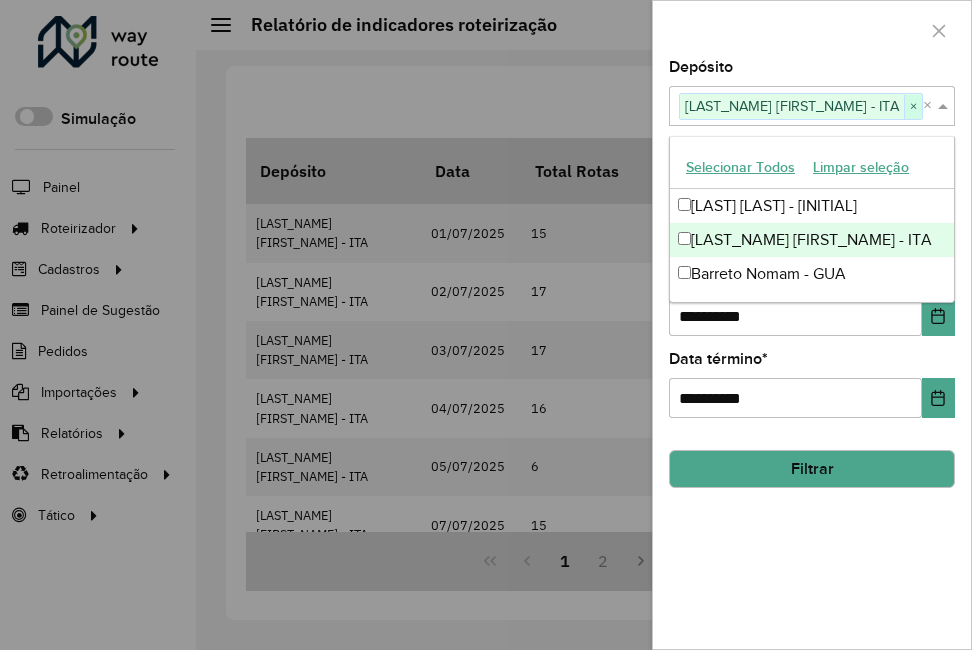 click on "×" at bounding box center (913, 107) 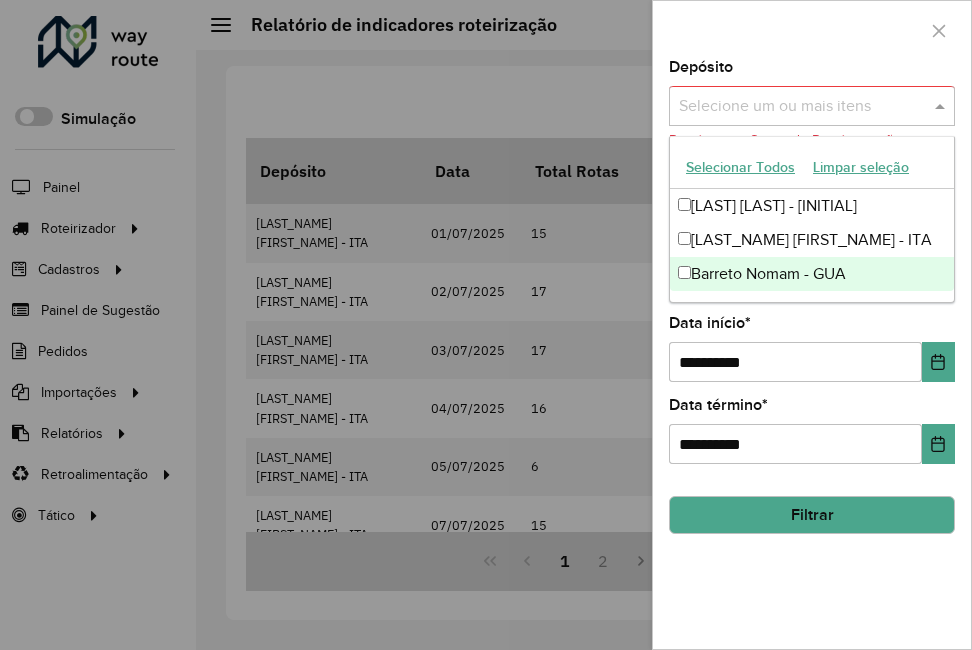 click on "Barreto Nomam - GUA" at bounding box center [812, 274] 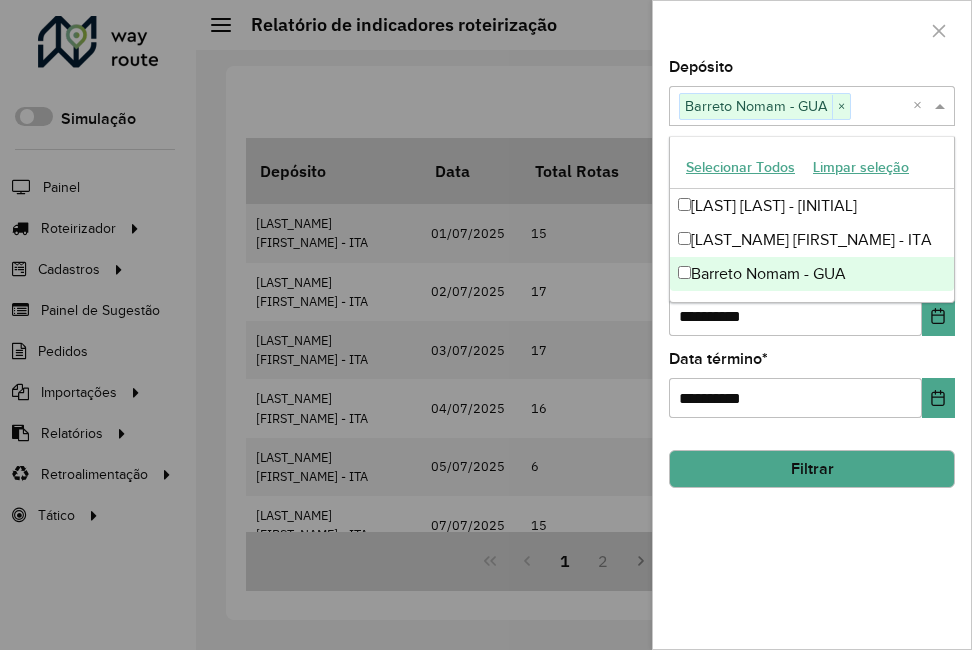 click on "Filtrar" 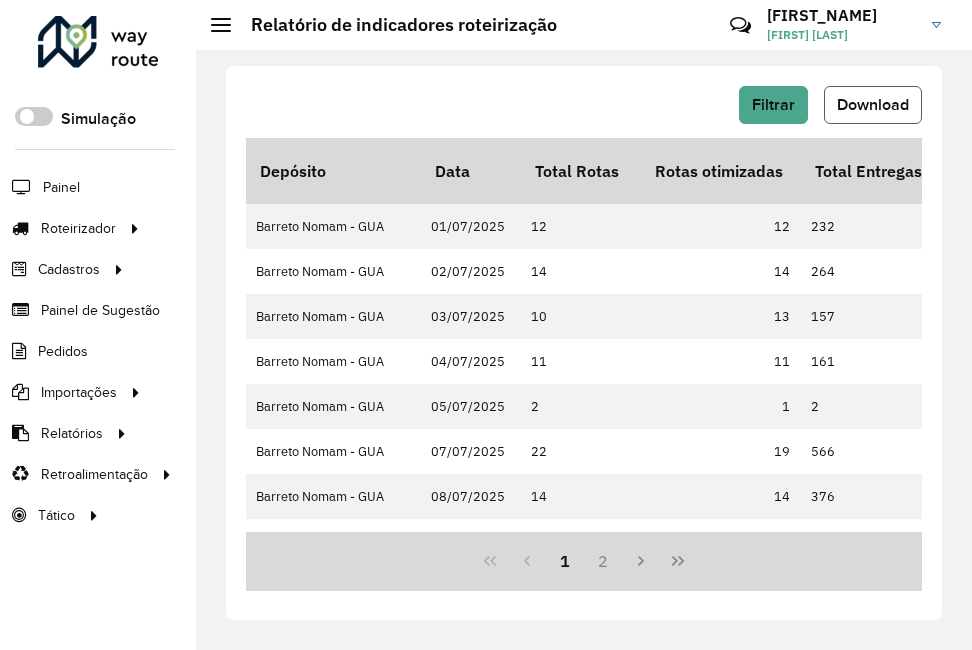 click on "Download" 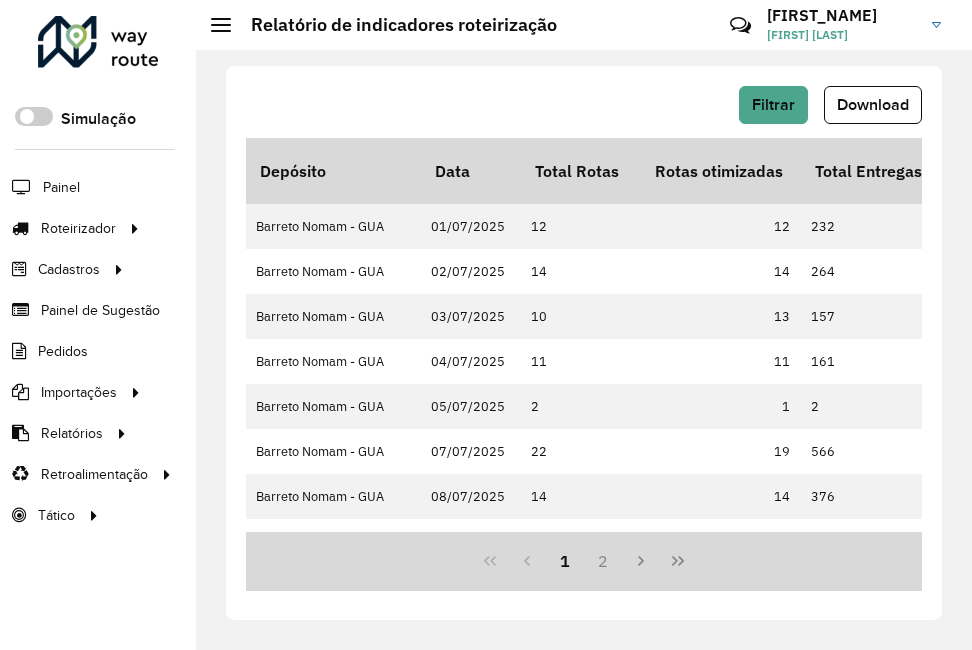 click on "Roteirizador AmbevTech Simulação Painel Roteirizador Entregas Vendas Cadastros Checkpoint Classificações de venda Cliente Consulta de setores Depósito Disponibilidade de veículos Fator tipo de produto Gabarito planner Grupo Rota Fator Tipo Produto Grupo de rotas exclusiva Grupo de setores Layout integração Modelo Parada Pedágio Perfil de Vendedor Ponto de apoio FAD Produto Restrição de Atendimento Planner Rodízio de placa Rota exclusiva FAD Rótulo Setor Setor Planner Tipo de cliente Tipo de veículo Tipo de veículo RN Transportadora Vendedor Veículo Painel de Sugestão Pedidos Importações Classificação e volume de venda Clientes Fator tipo produto Gabarito planner Grade de atendimento Janela de atendimento Localização Pedidos Restrição de Atendimento Planner Tempo de espera Vendedor Veículos Relatórios Ações da sessão Clientes Clientes fora malha Exclusão pedido Fator tipo de produto Filtros da sessão Indicadores roteirização Integração automática Pedidos agrupados Romaneio" 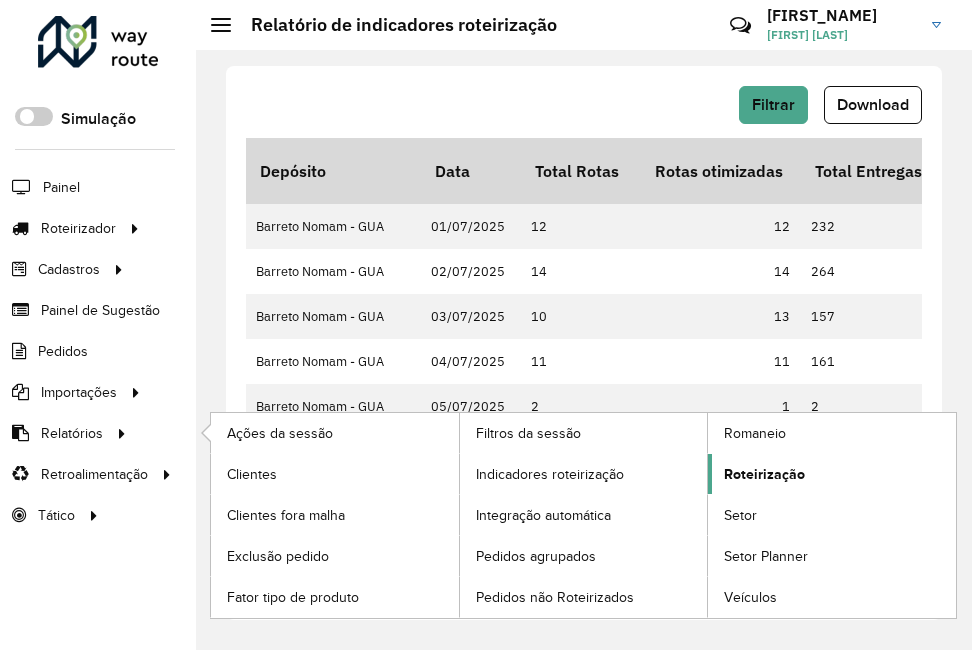 click on "Roteirização" 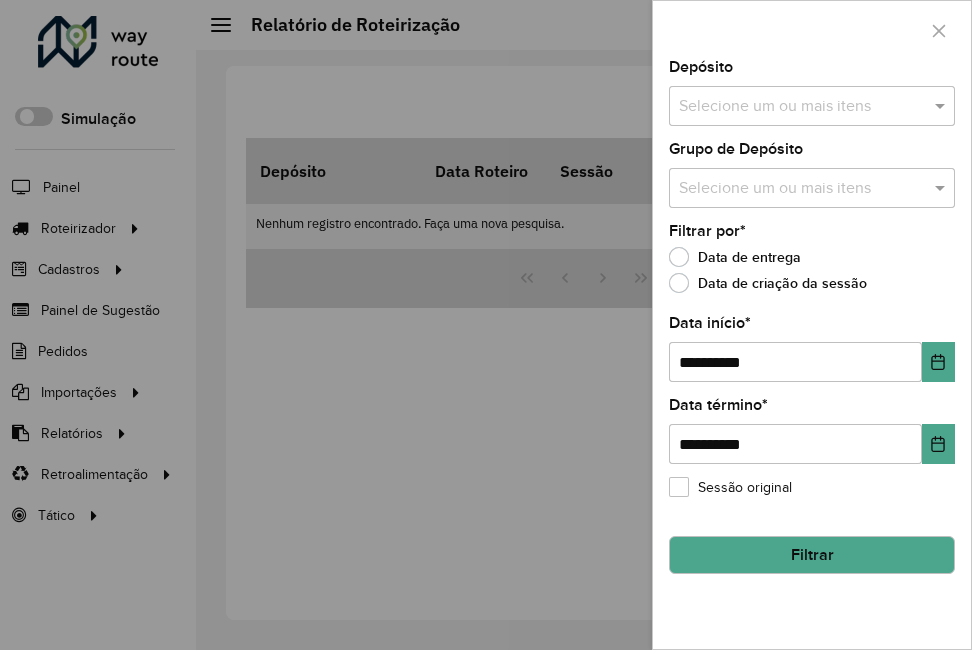 click at bounding box center [802, 107] 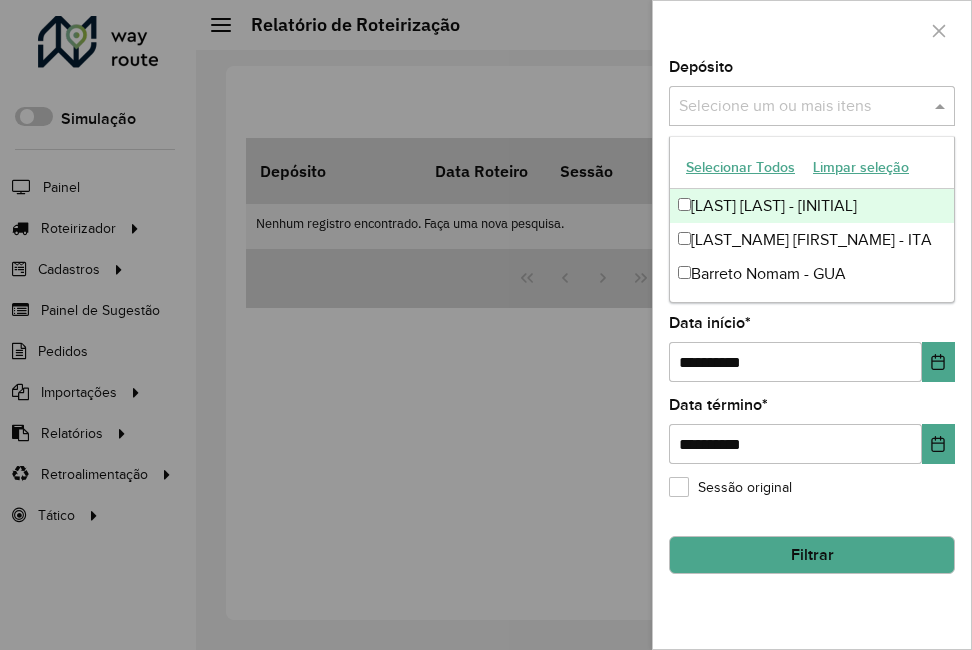 click on "[LAST] [LAST]  -  [INITIAL]" at bounding box center (812, 206) 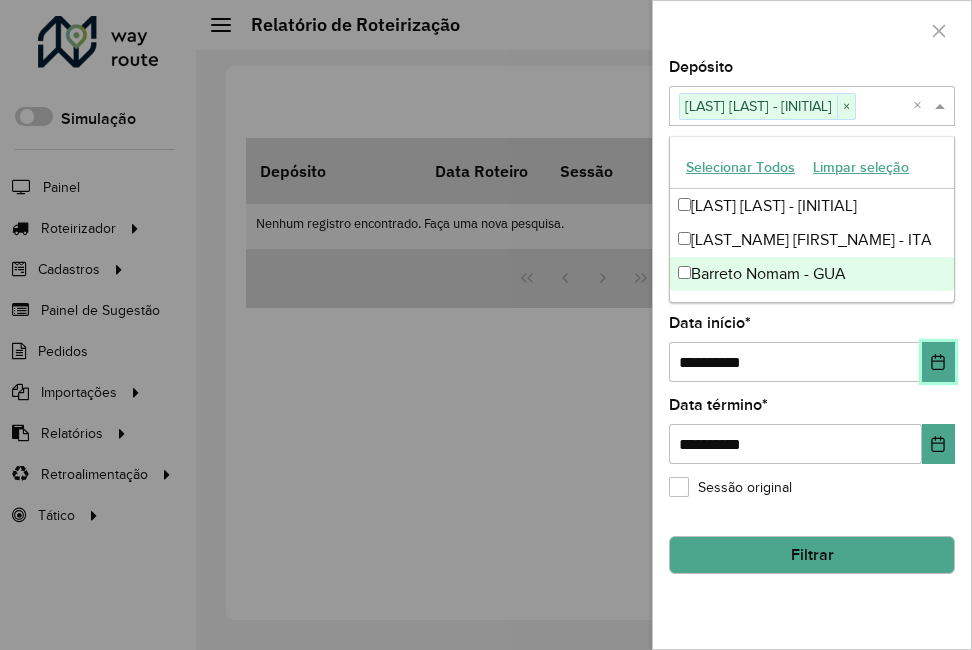 click at bounding box center (938, 362) 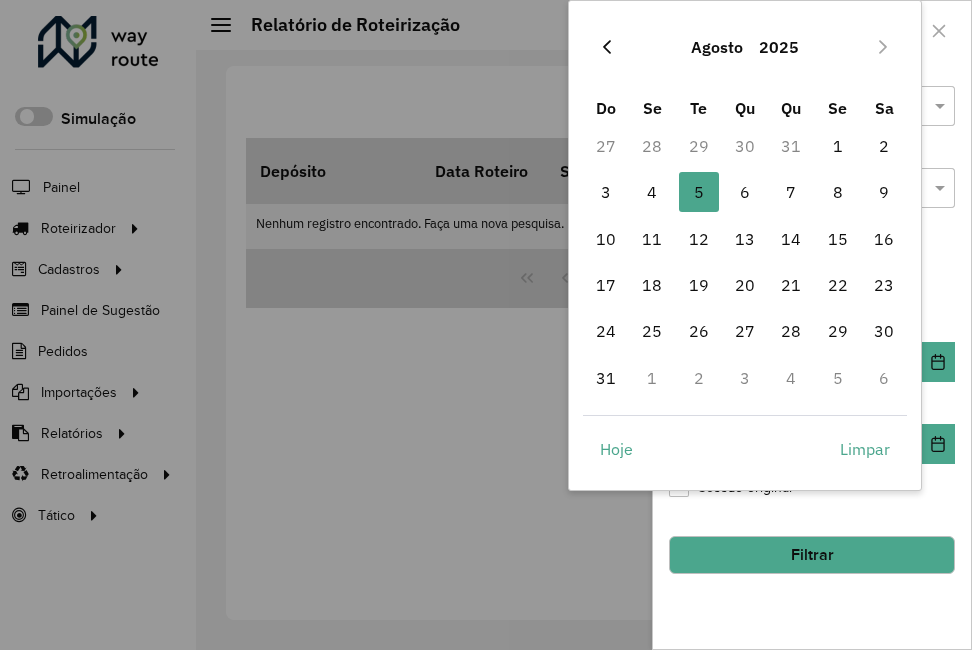 click 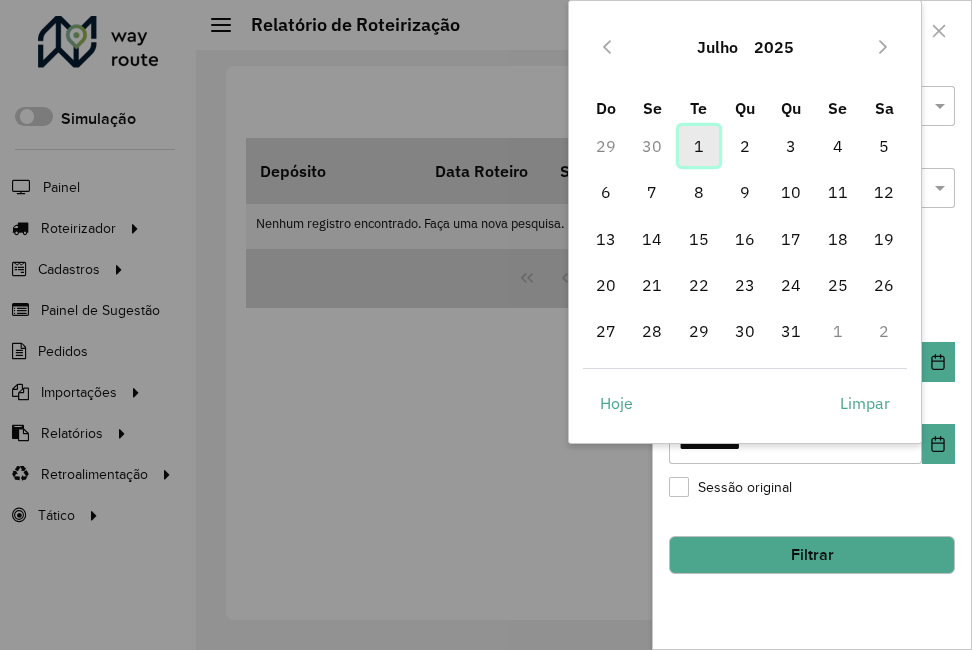 click on "1" at bounding box center (699, 146) 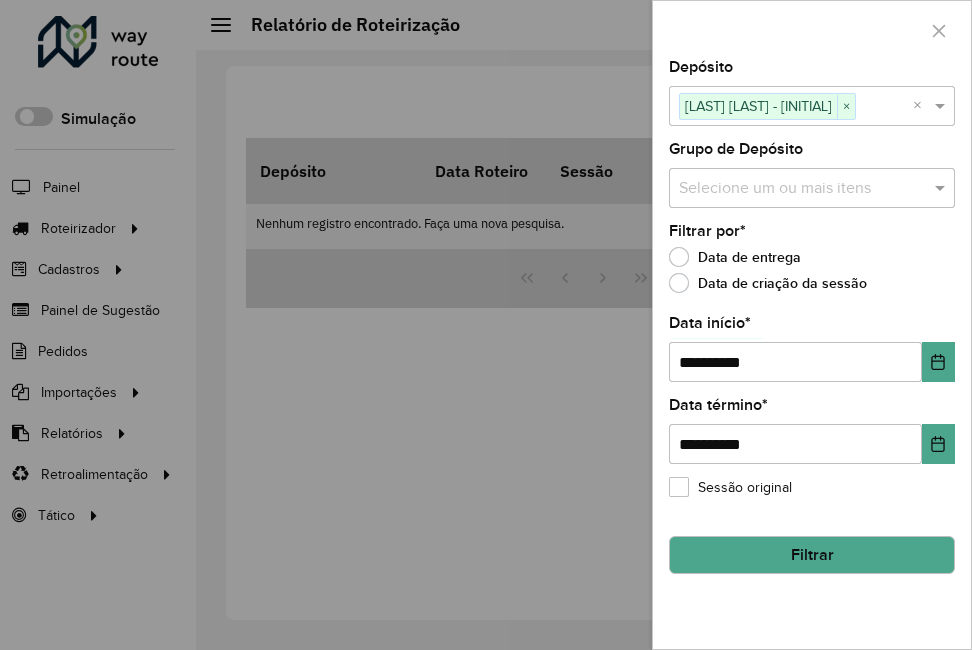 click at bounding box center [802, 189] 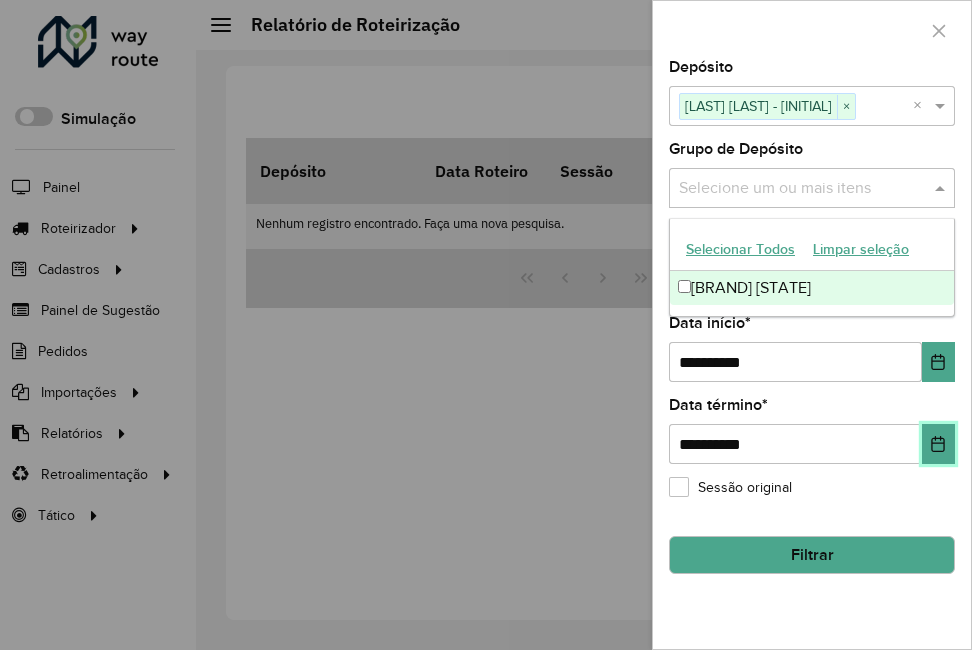 click at bounding box center (938, 444) 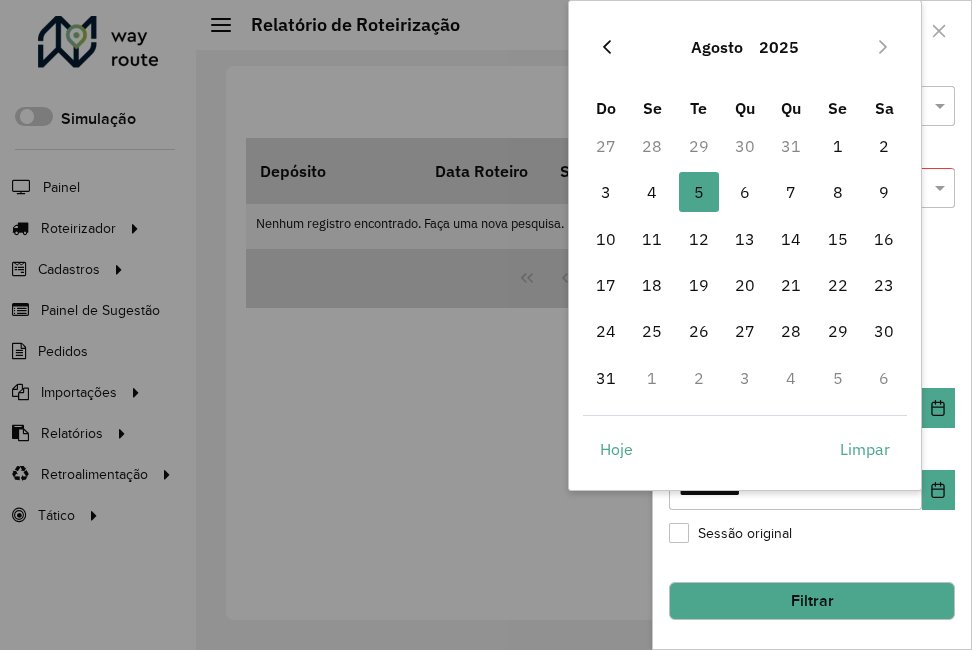 click 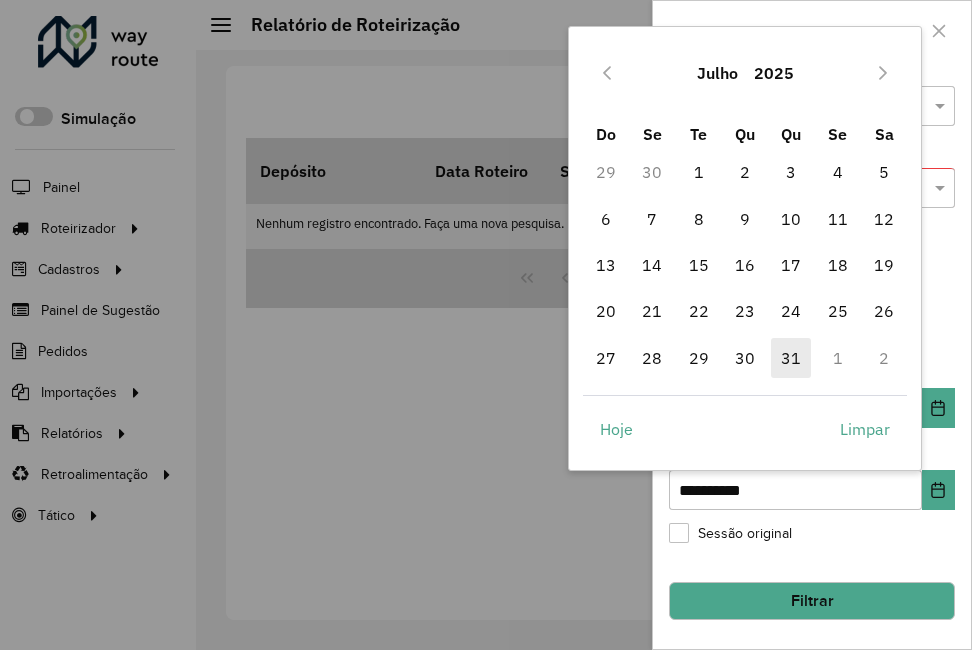 click on "31" at bounding box center [791, 358] 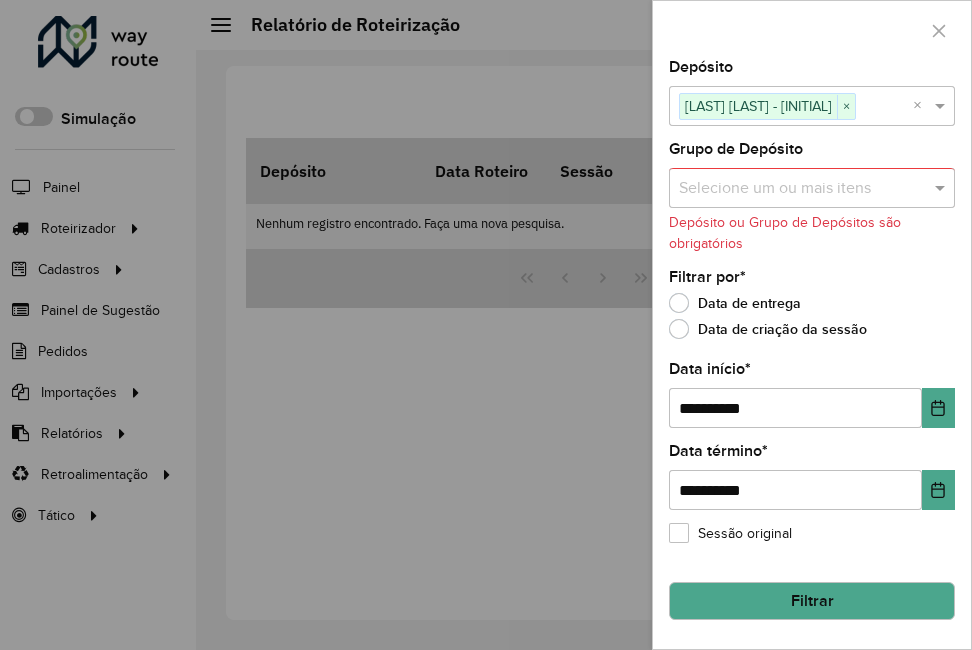 click on "Filtrar" 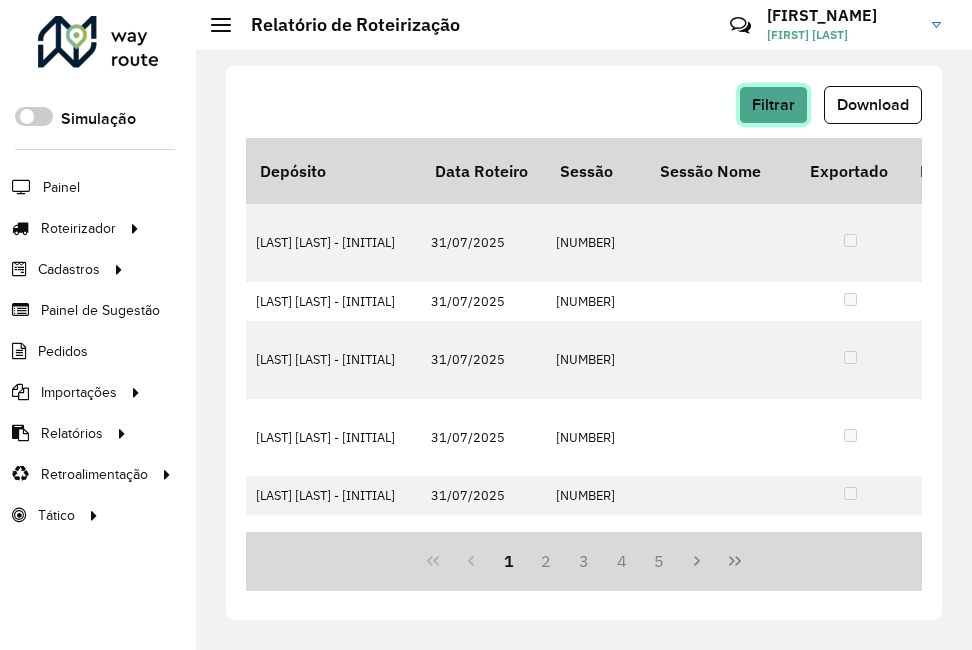 click on "Filtrar" 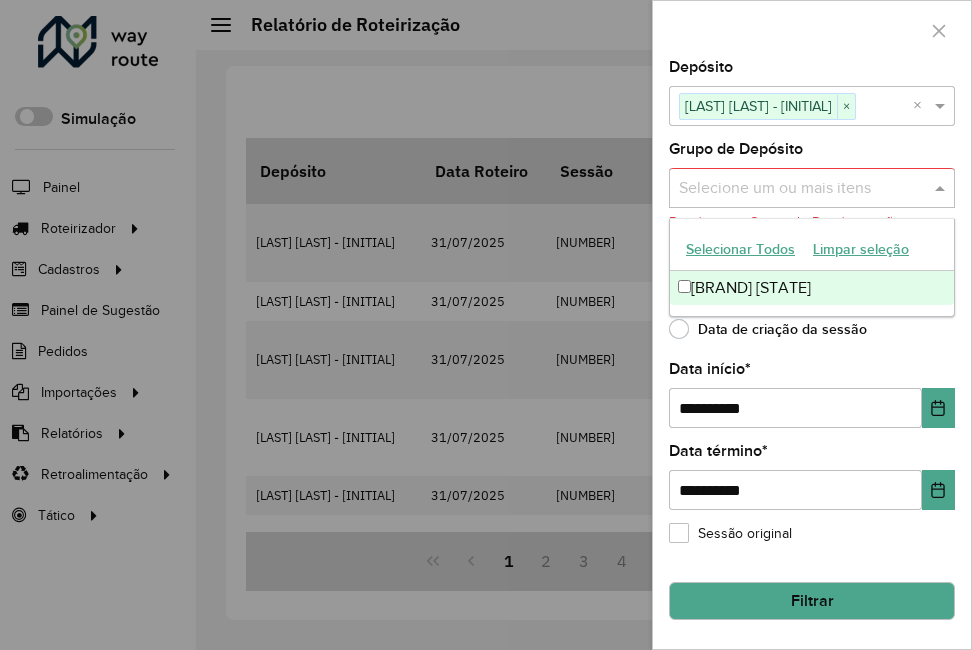 click at bounding box center [802, 189] 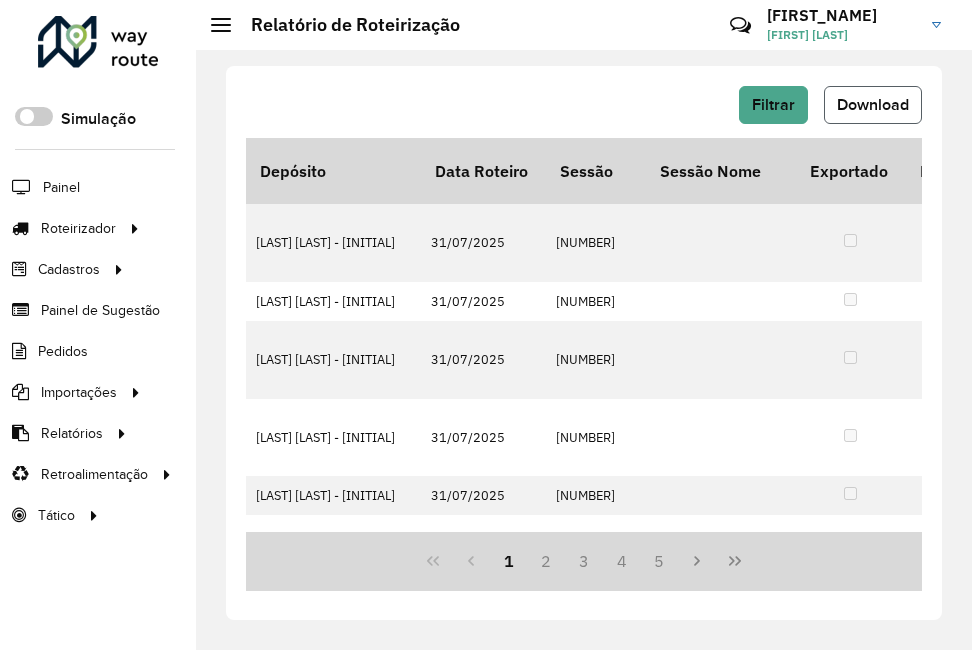 click on "Download" 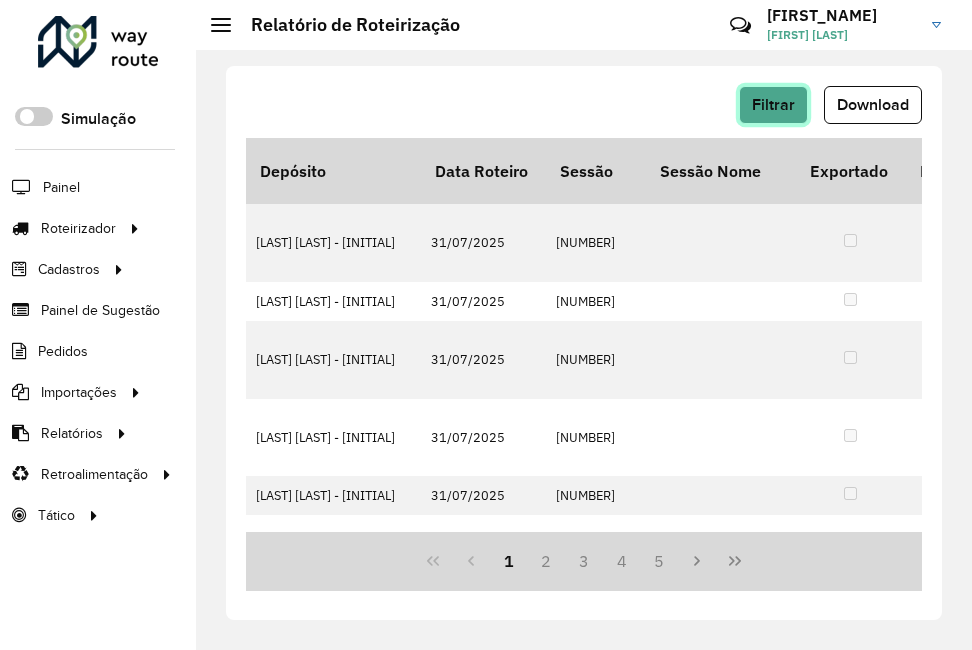 click on "Filtrar" 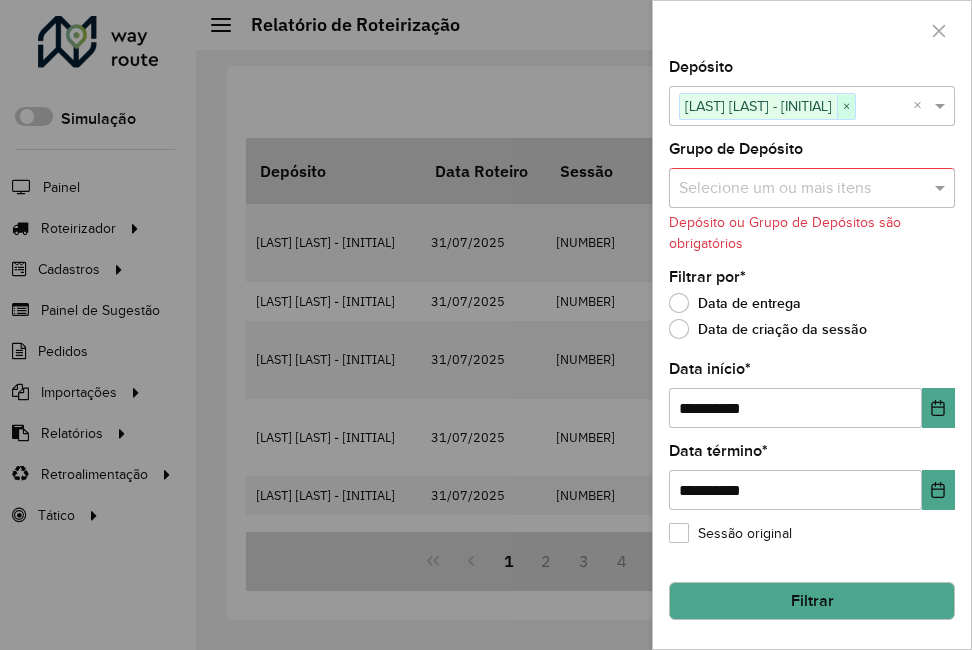 click on "×" at bounding box center (846, 107) 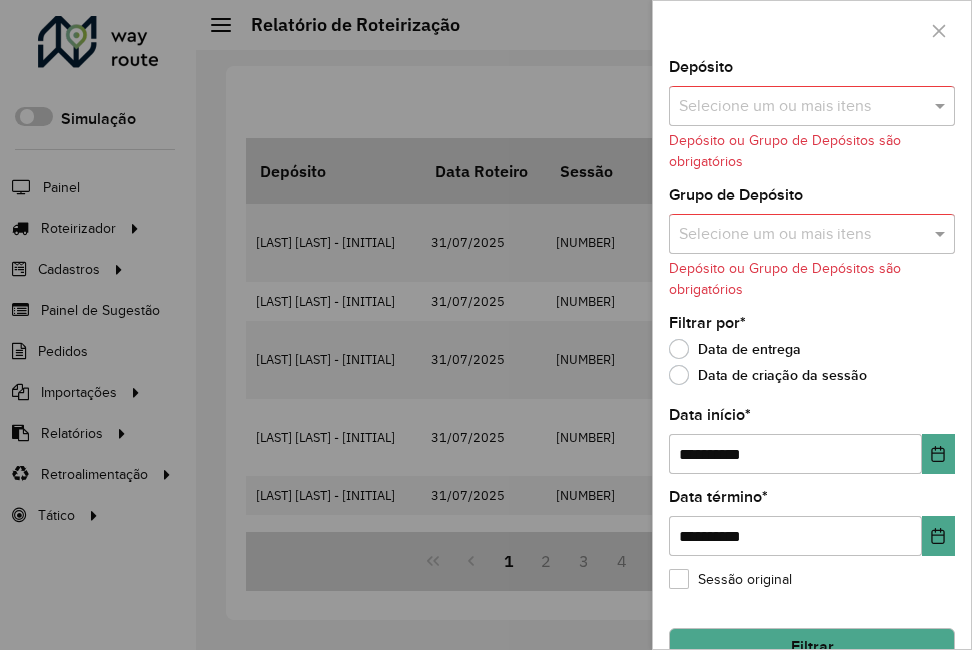 click at bounding box center (802, 107) 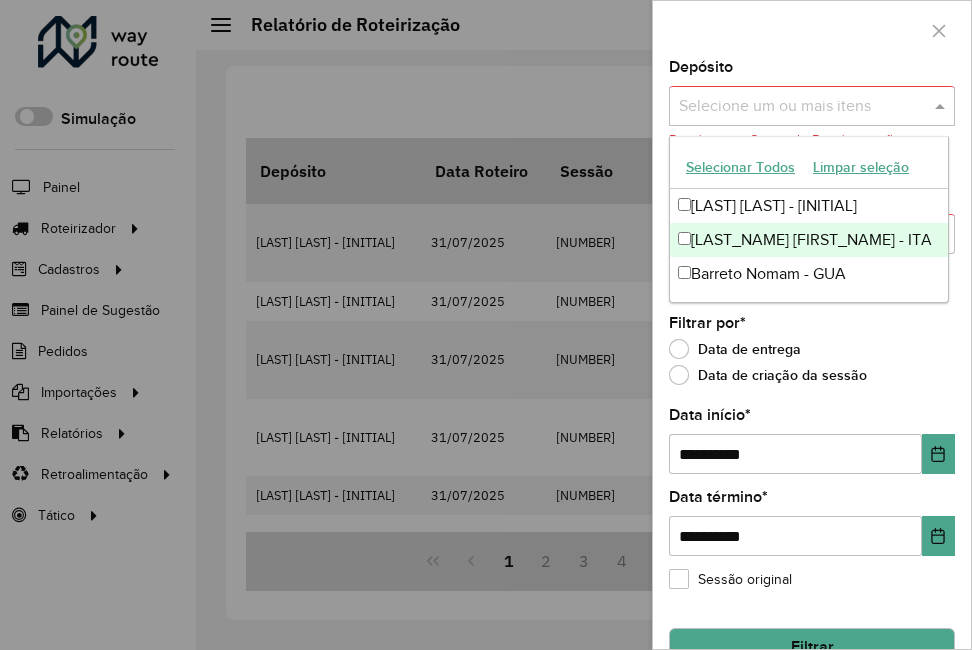 click on "[LAST_NAME] [FIRST_NAME] - ITA" at bounding box center [809, 240] 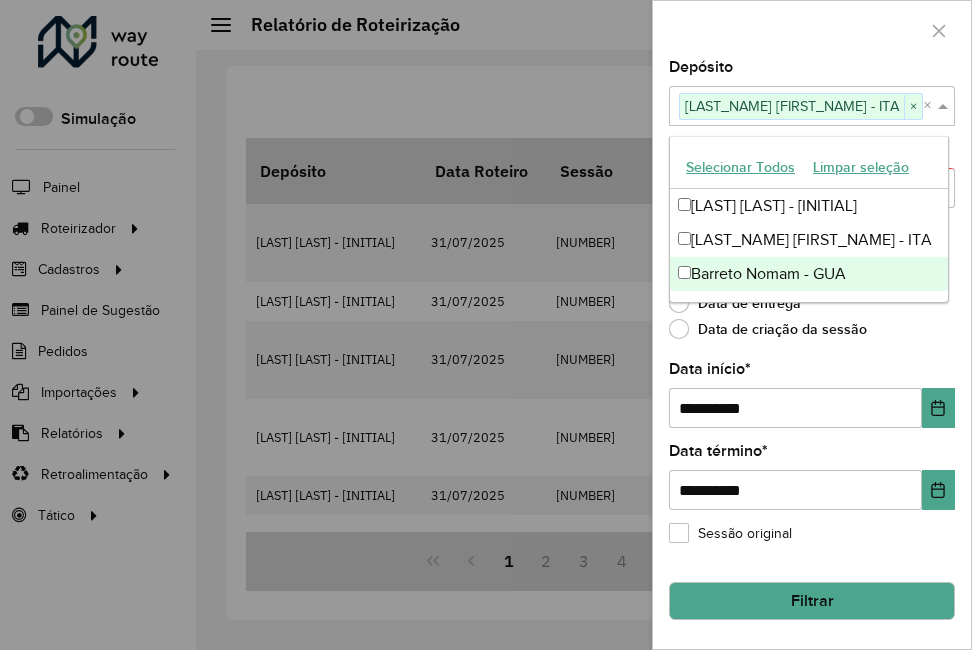 click on "Filtrar" 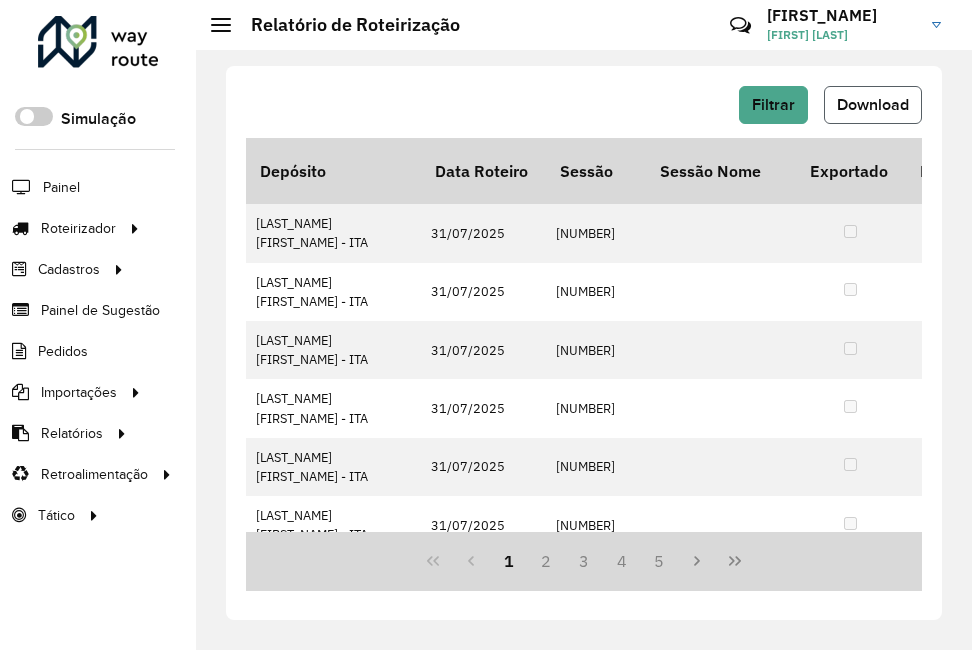 click on "Download" 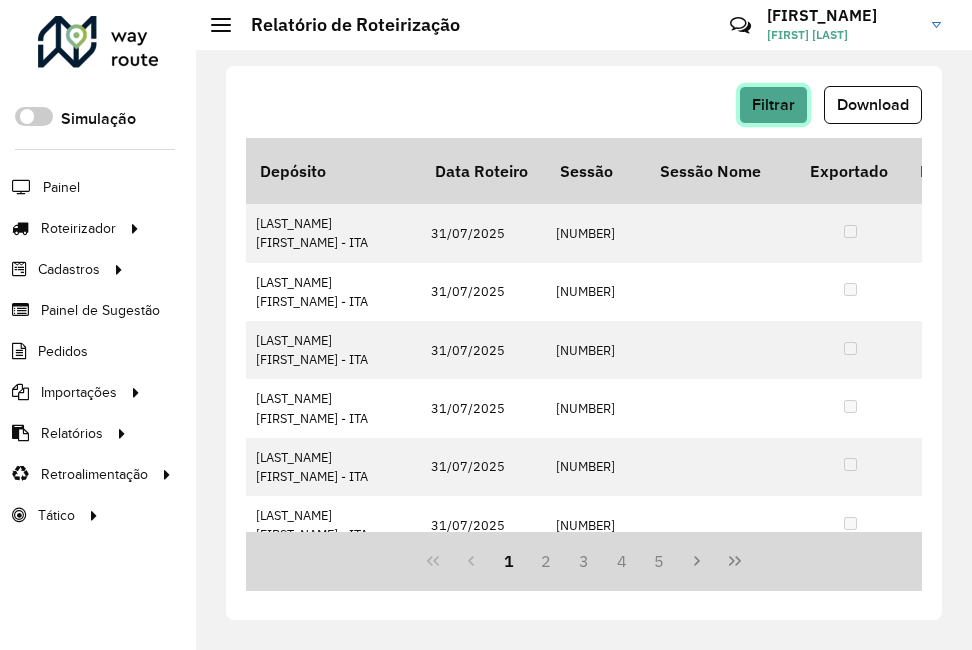 click on "Filtrar" 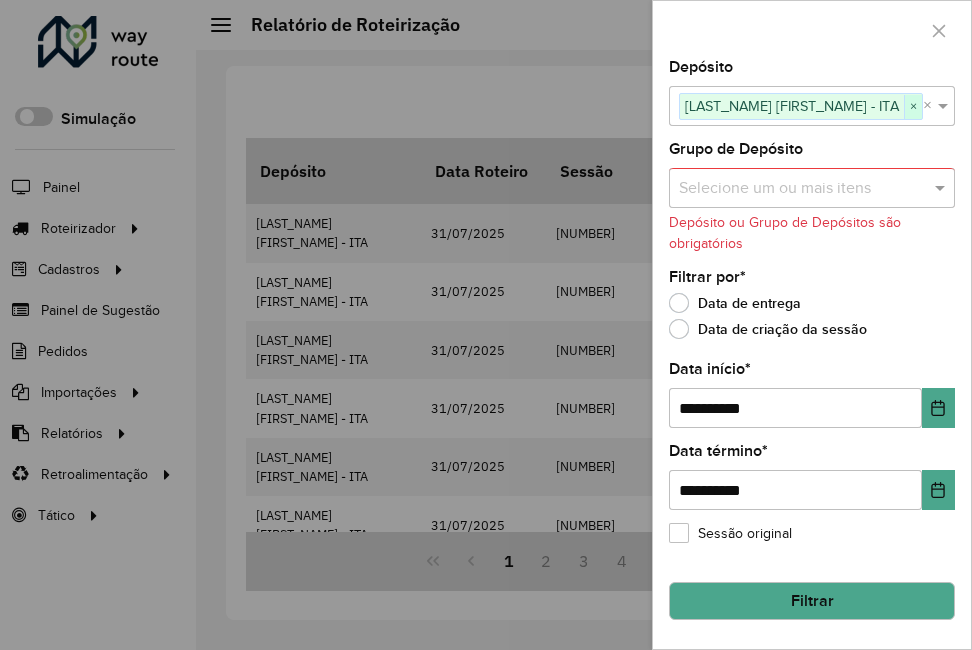 click on "×" at bounding box center [913, 107] 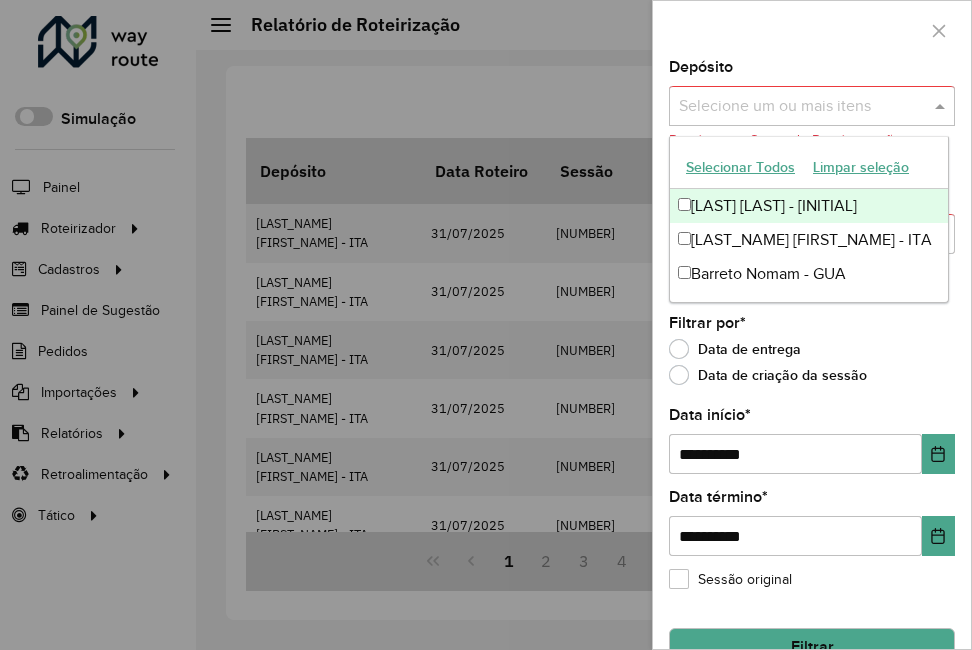 click at bounding box center [802, 107] 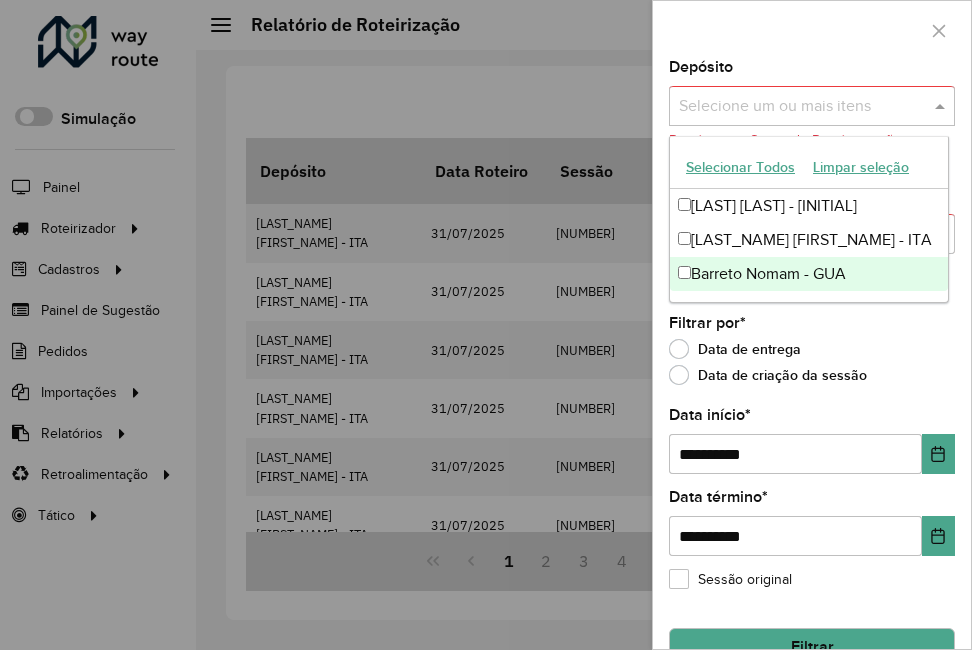 click on "Barreto Nomam - GUA" at bounding box center [809, 274] 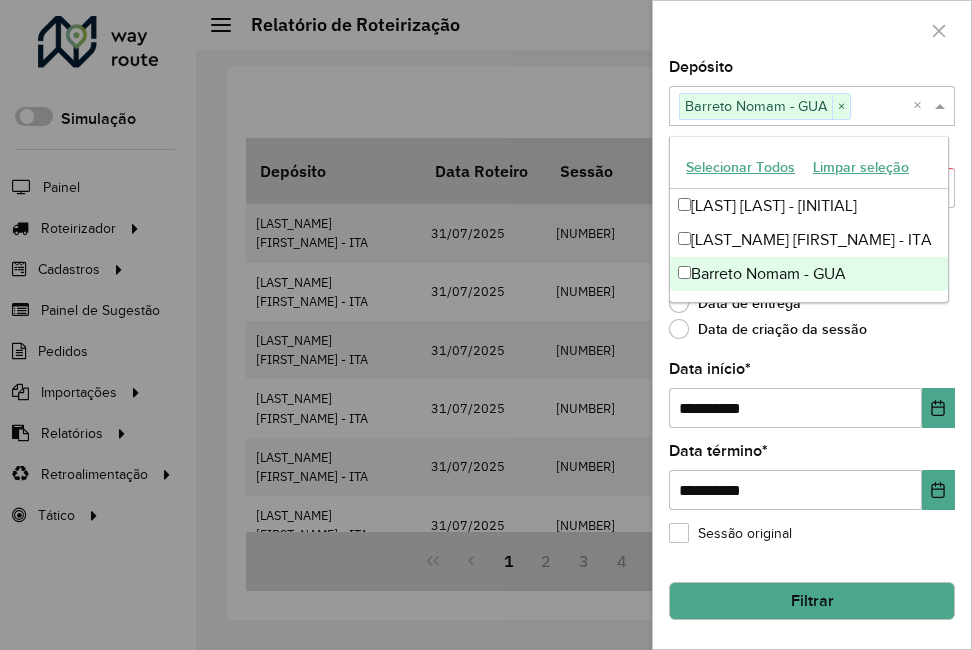 click on "Filtrar" 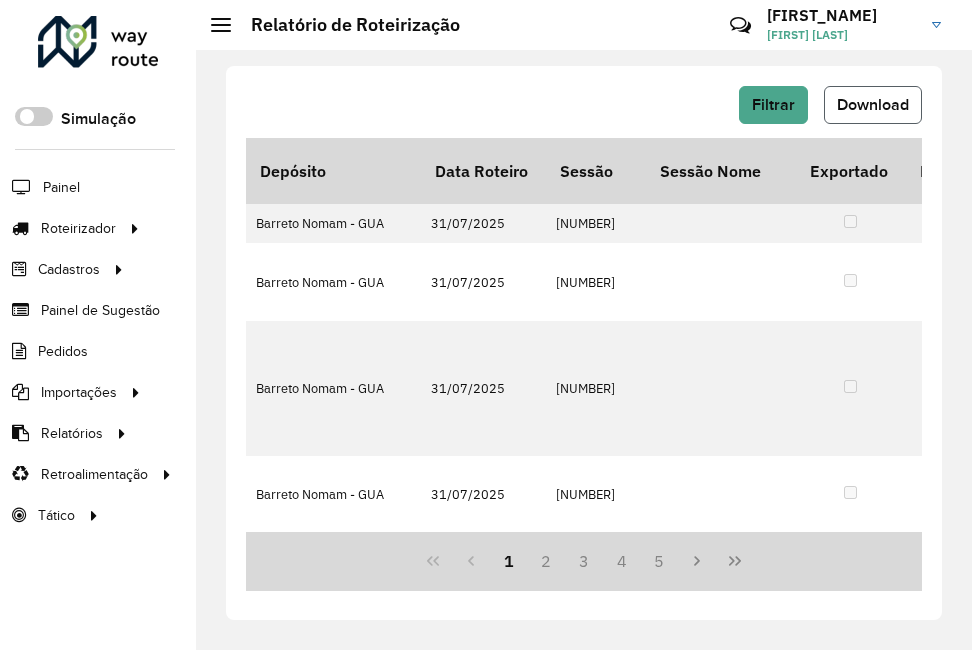 click on "Download" 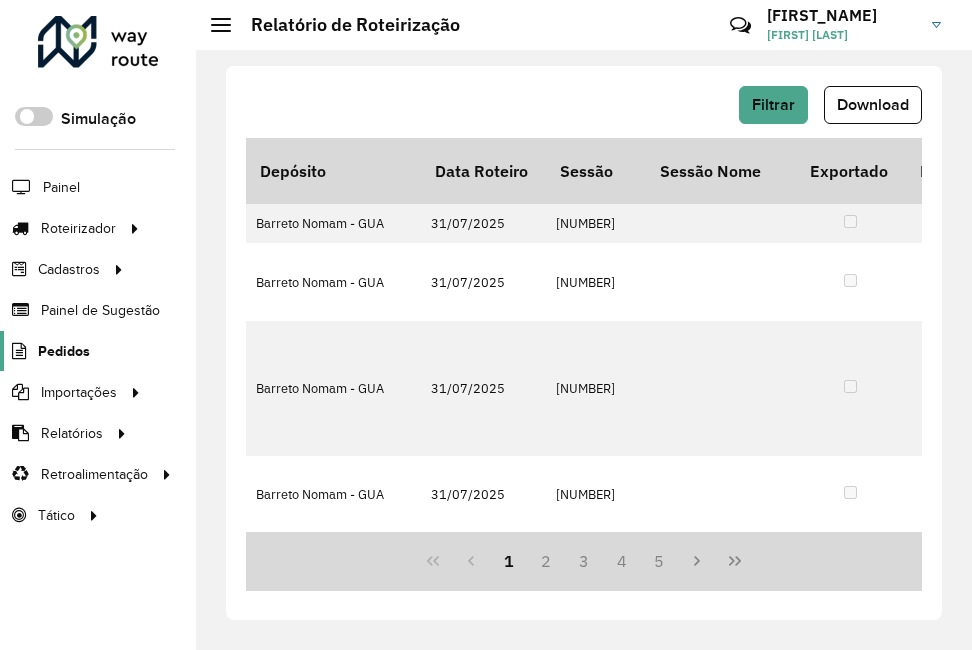 click 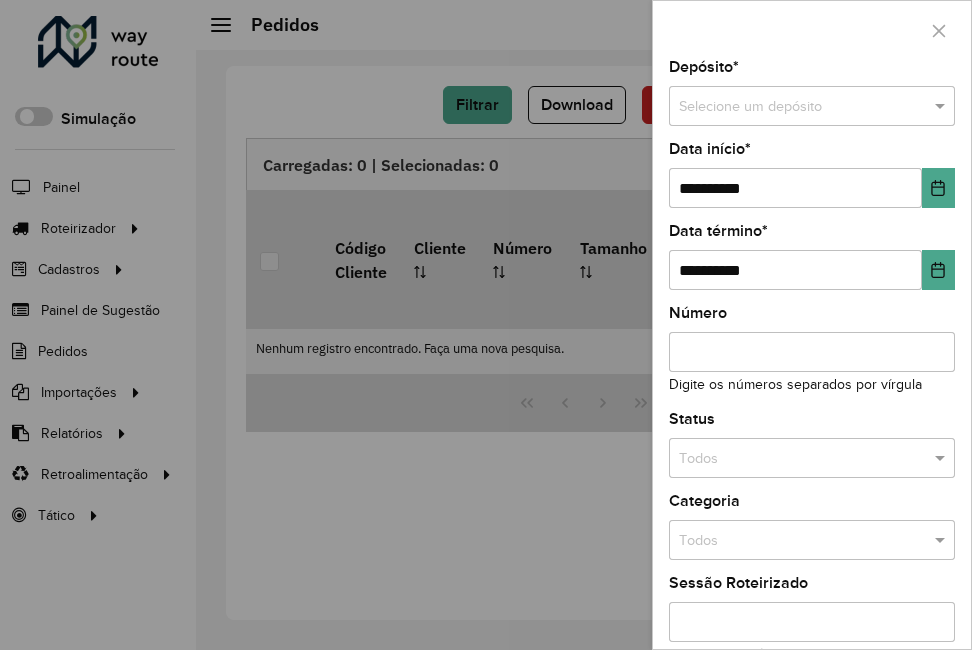 click at bounding box center (792, 107) 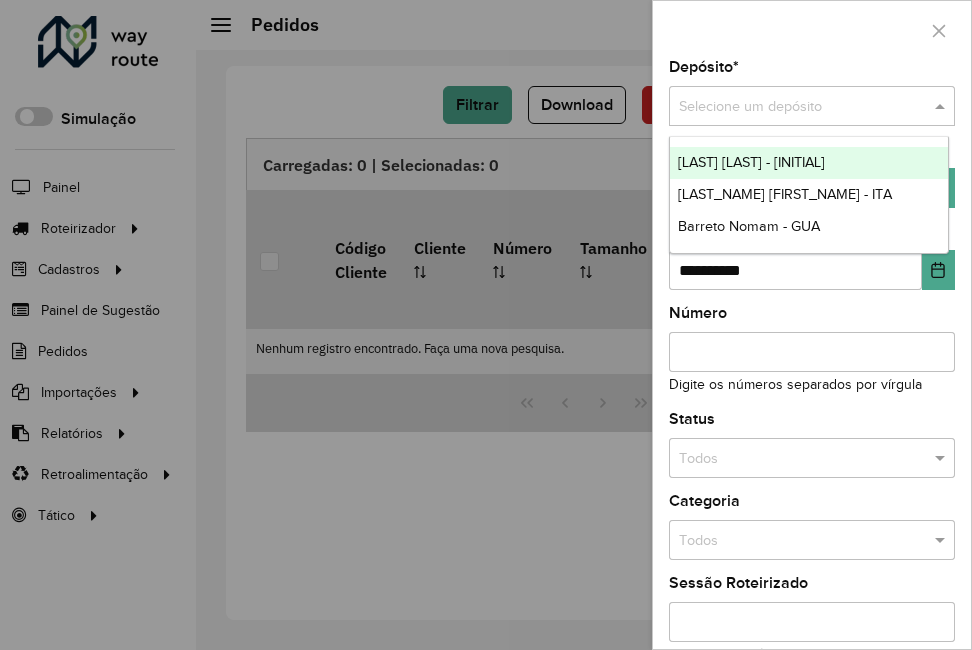 click on "[LAST] [LAST]  -  [INITIAL]" at bounding box center (751, 162) 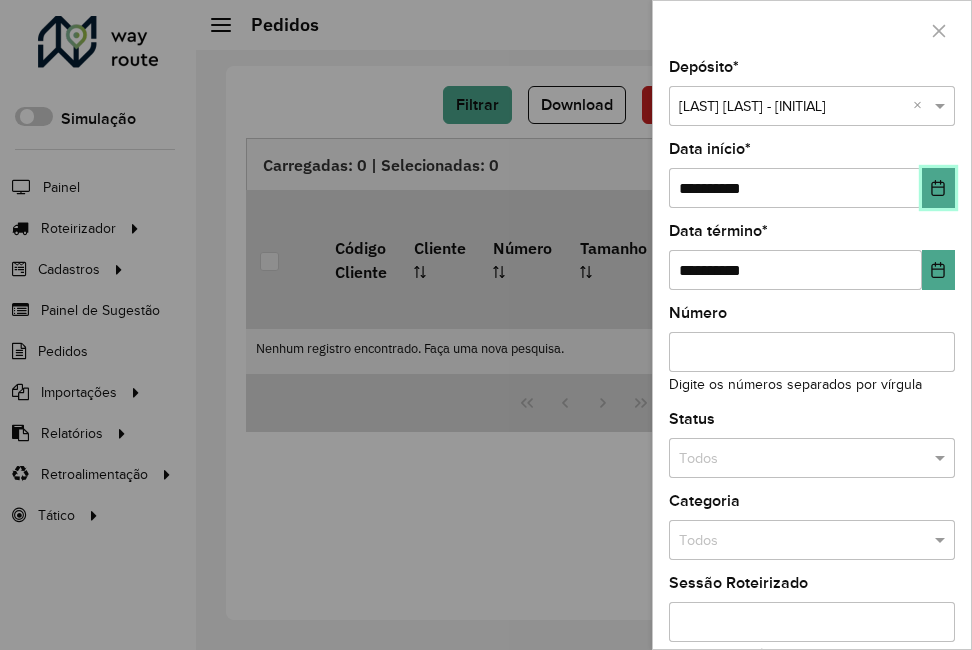 click 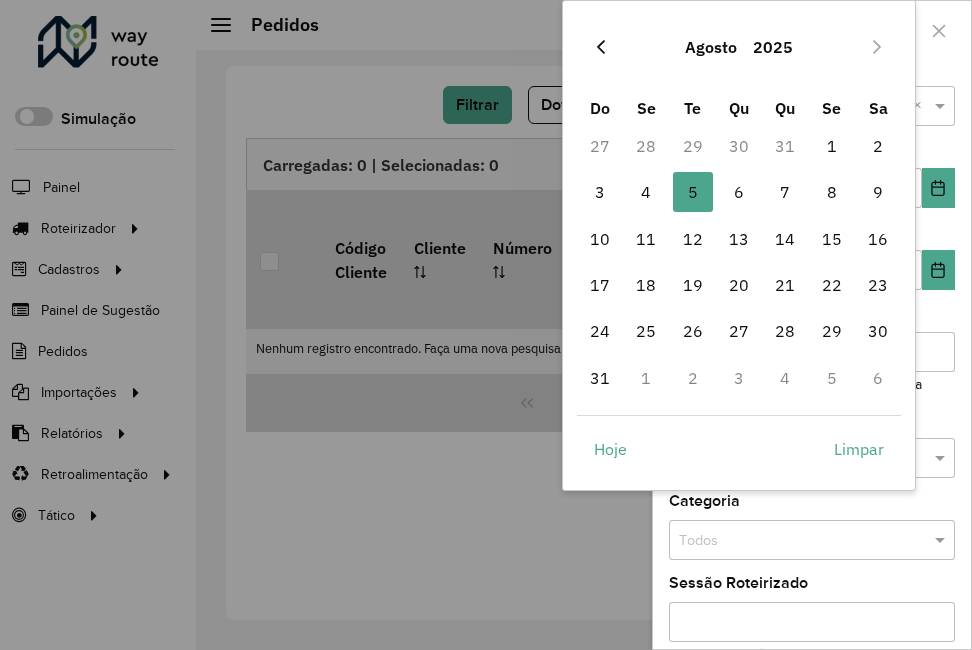 click 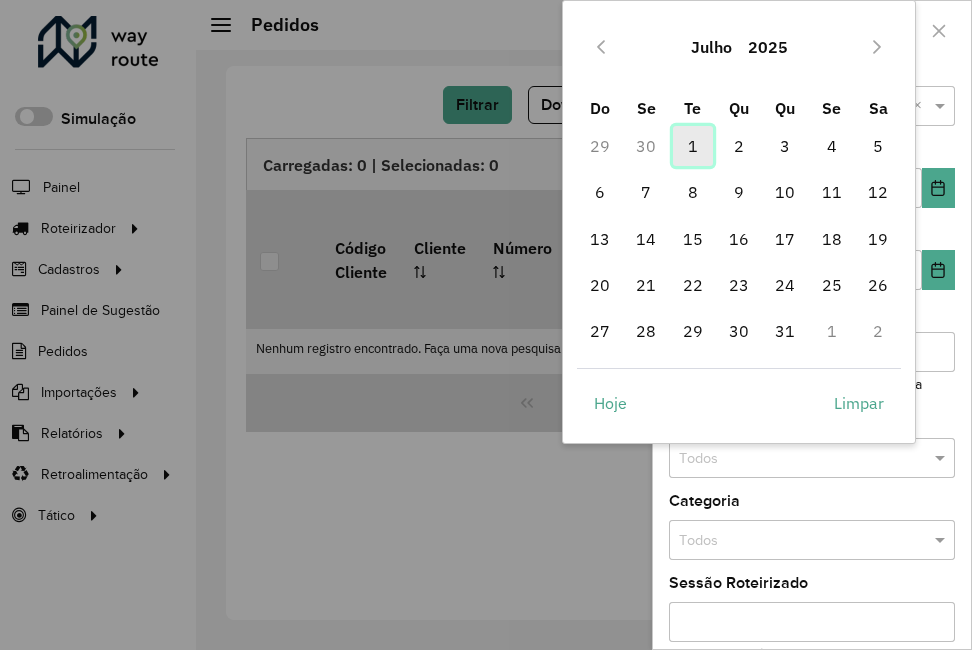 click on "1" at bounding box center [693, 146] 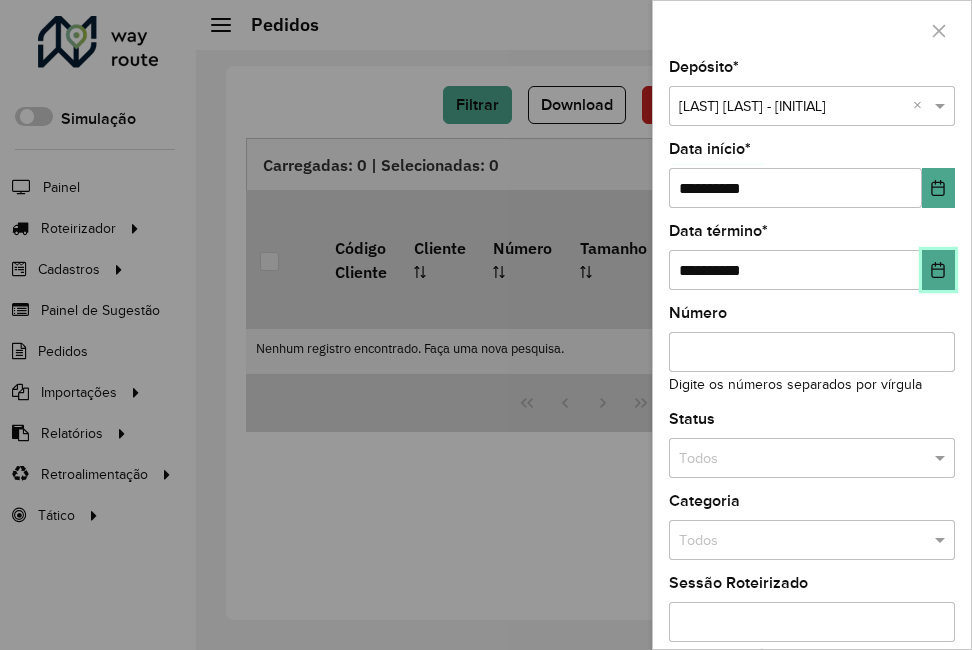 click 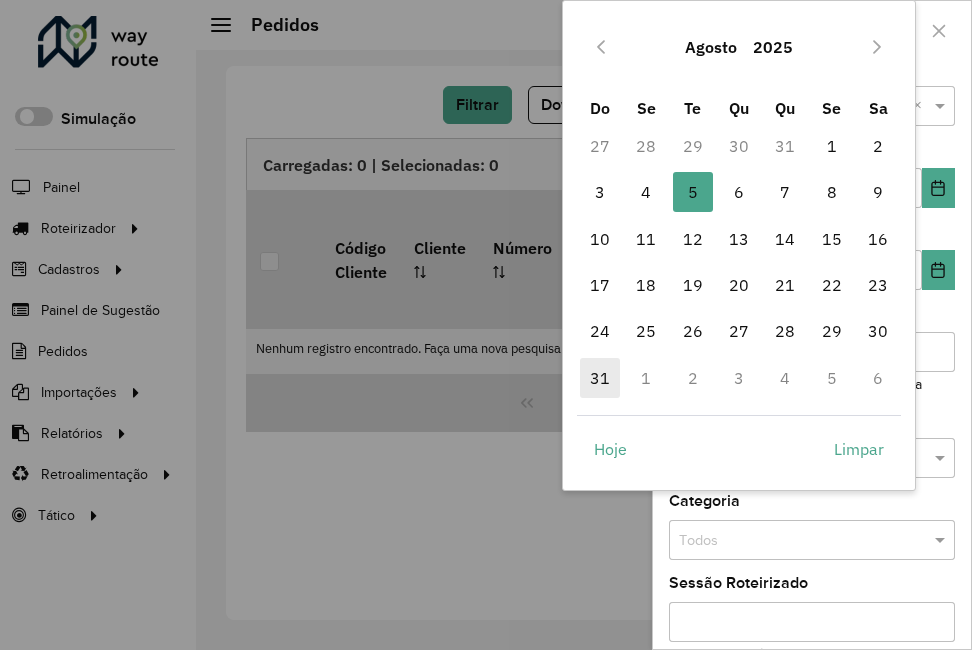 click on "31" at bounding box center (600, 378) 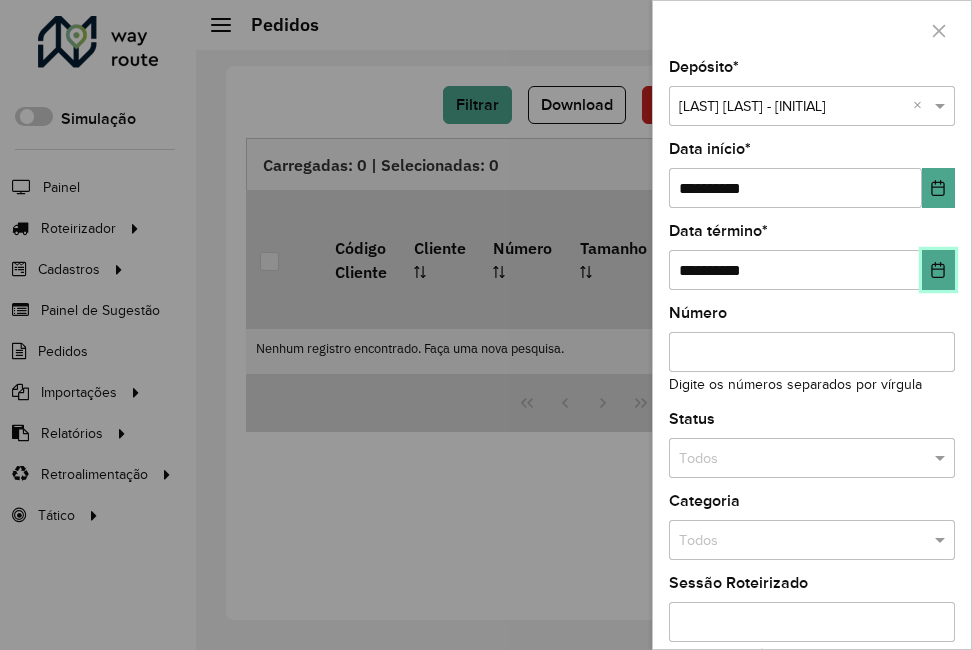 click 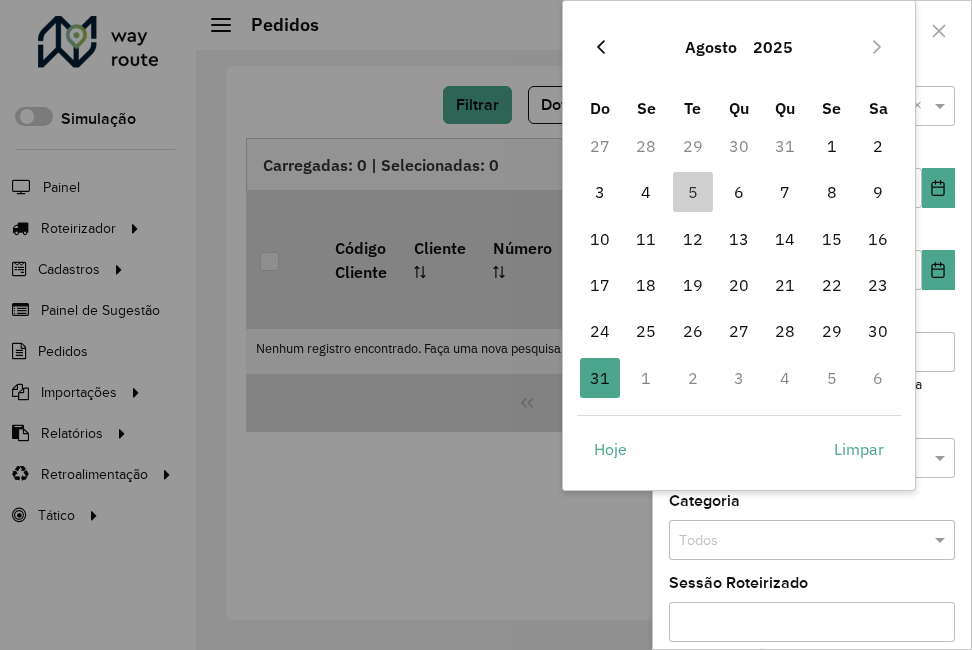 click 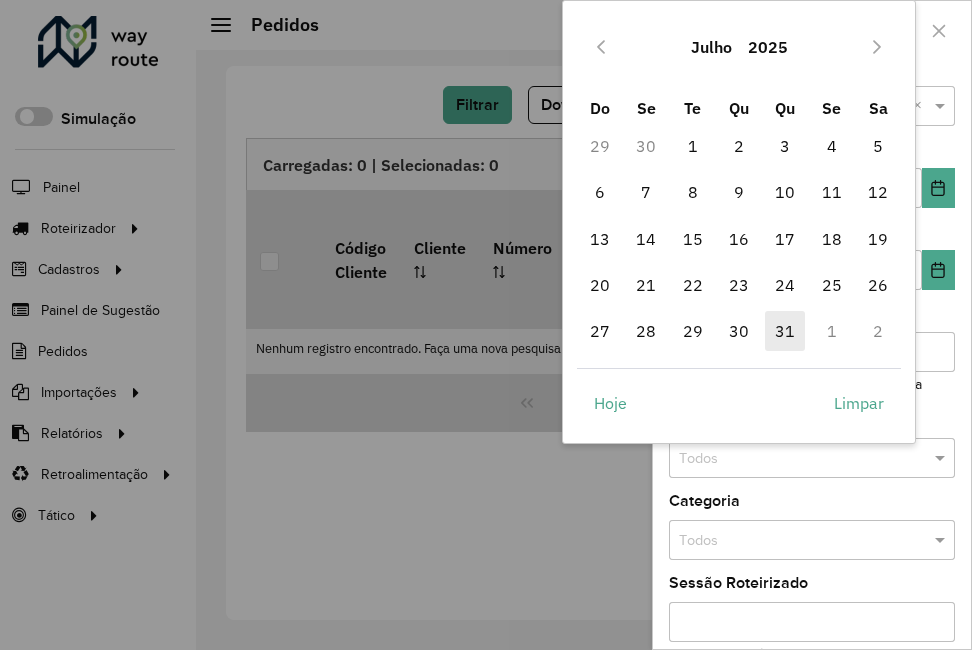 click on "31" at bounding box center [785, 331] 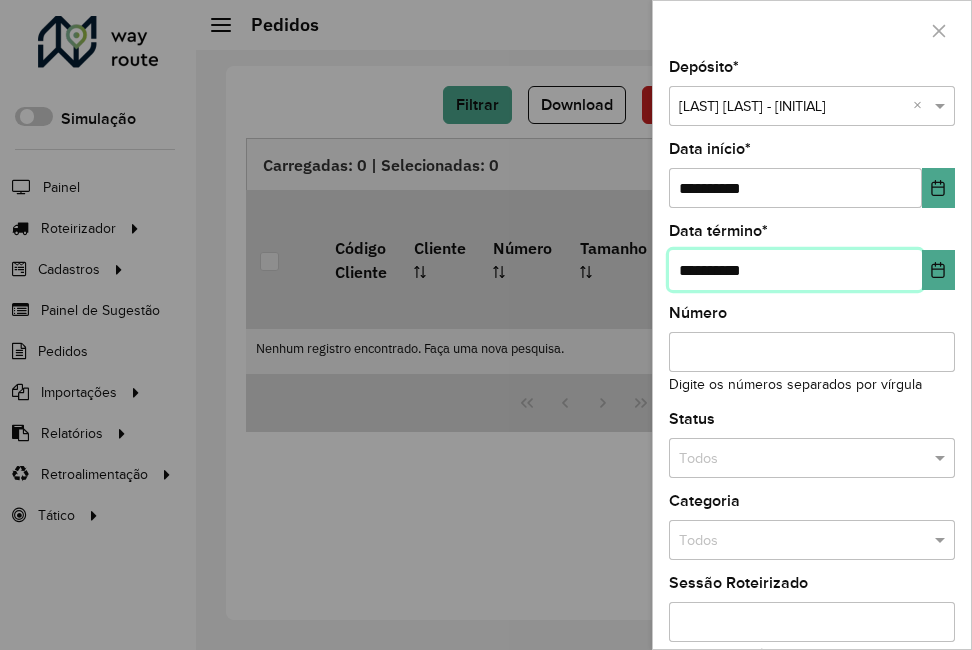 scroll, scrollTop: 192, scrollLeft: 0, axis: vertical 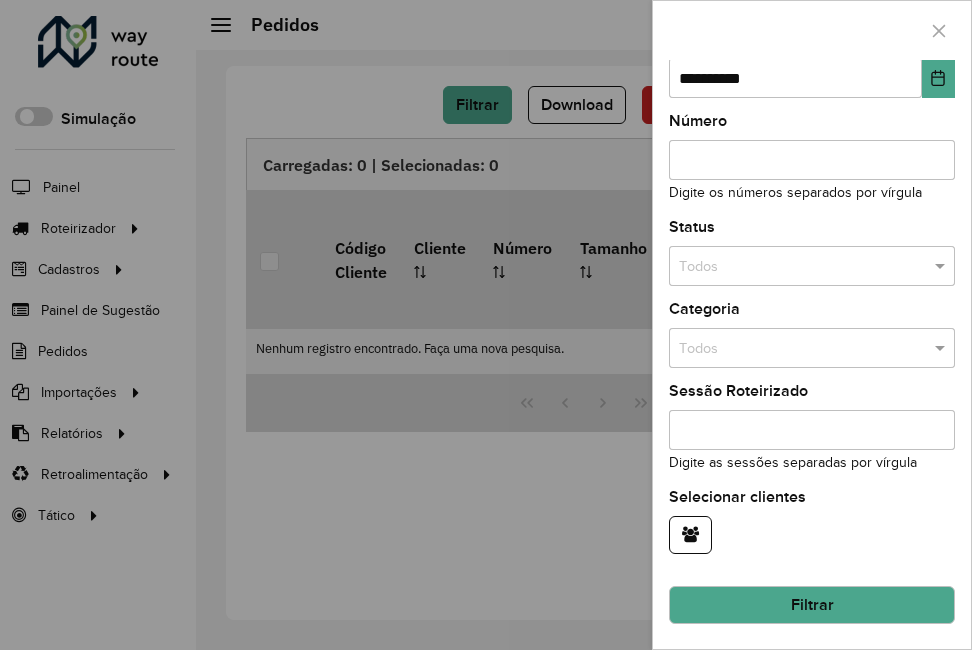 click on "Filtrar" 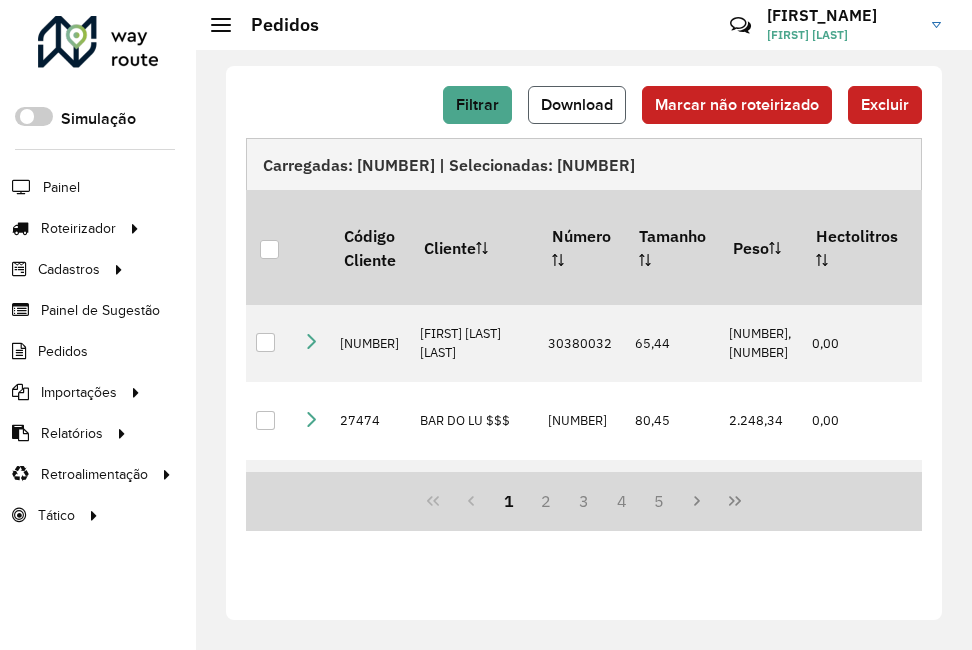 click on "Download" 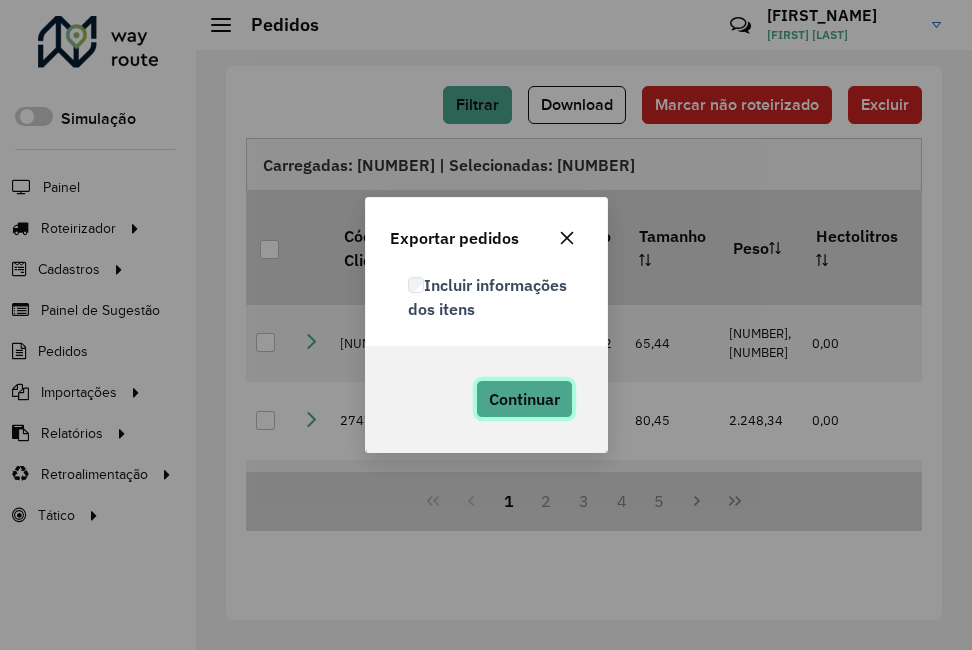 click on "Continuar" 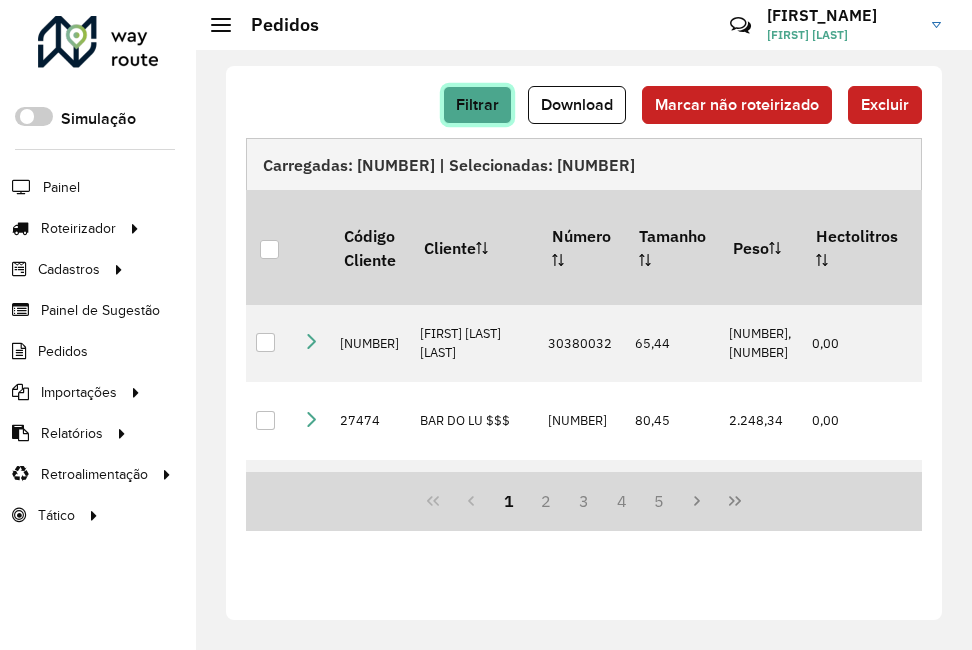 click on "Filtrar" 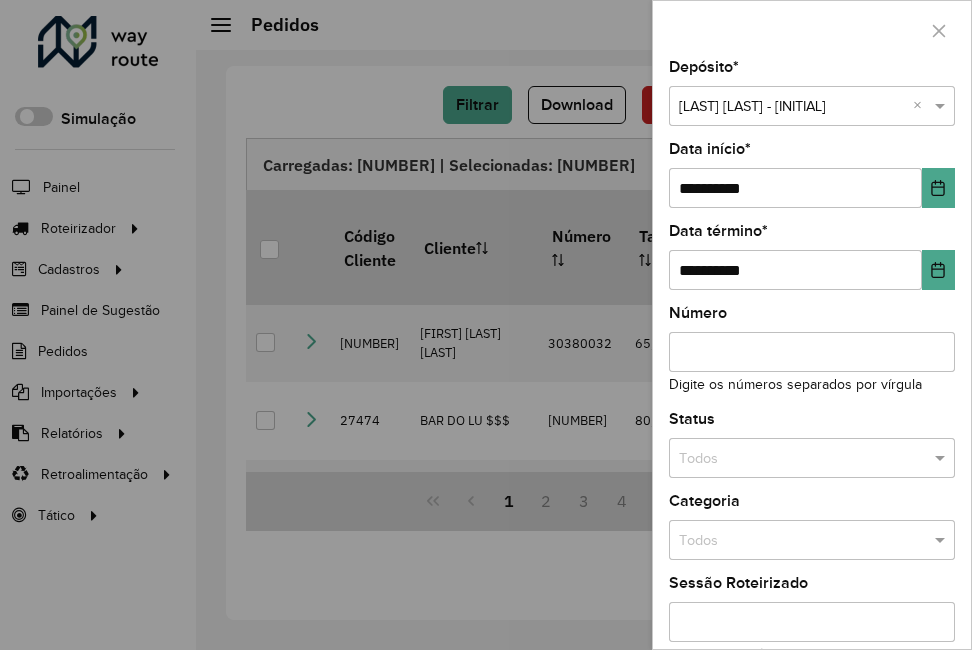 click at bounding box center [792, 107] 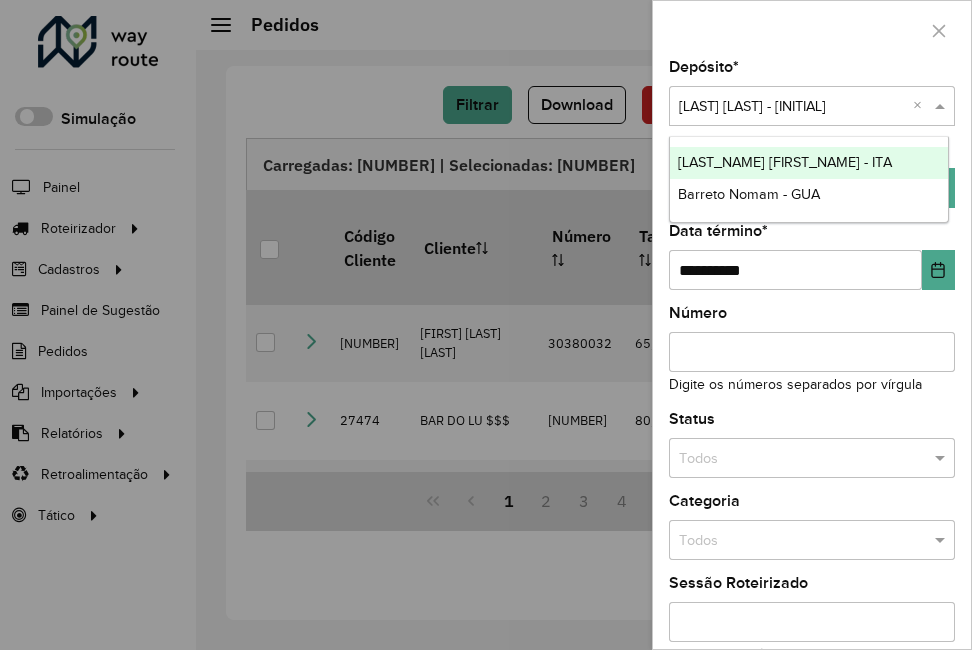 click on "[LAST_NAME] [FIRST_NAME] - ITA" at bounding box center (785, 162) 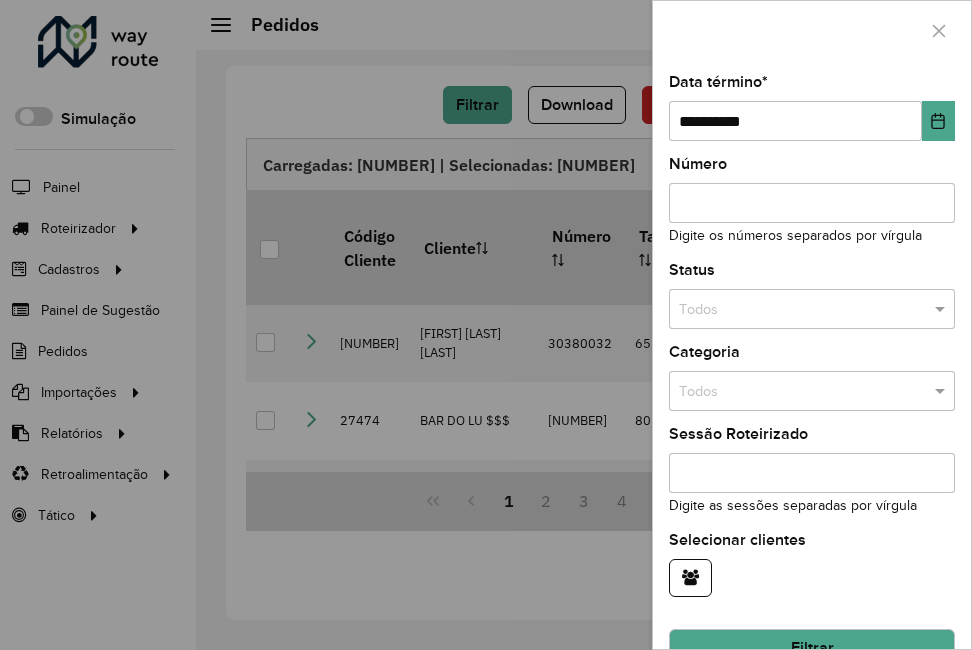 scroll, scrollTop: 192, scrollLeft: 0, axis: vertical 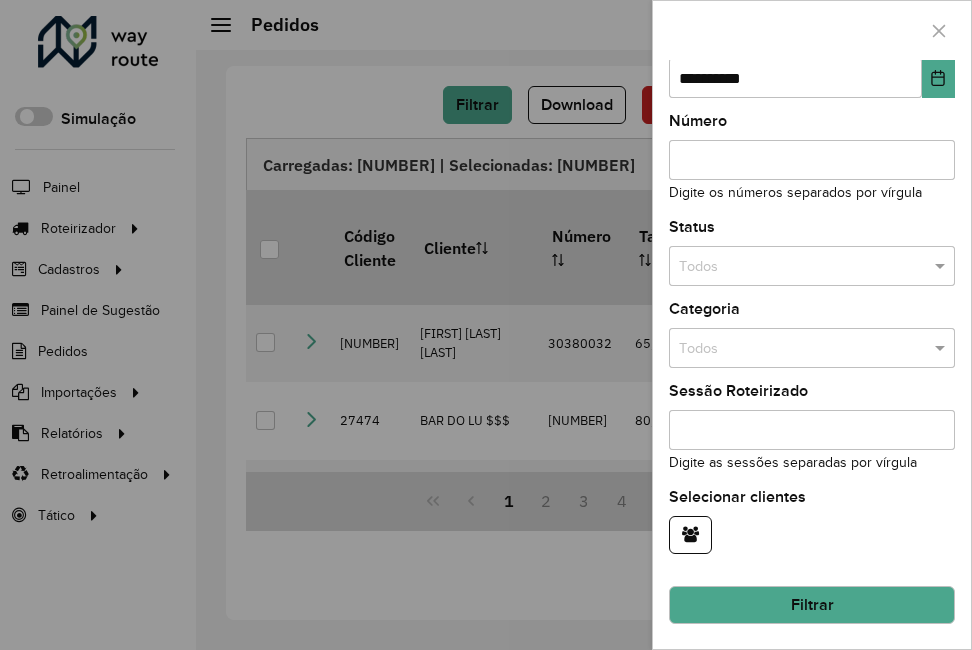 click on "Filtrar" 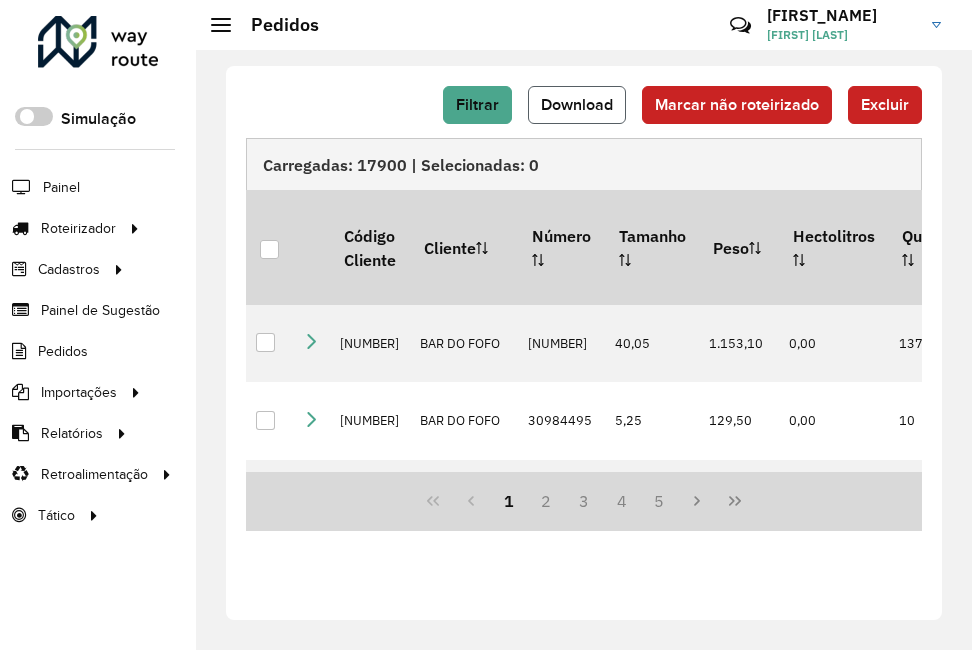 click on "Download" 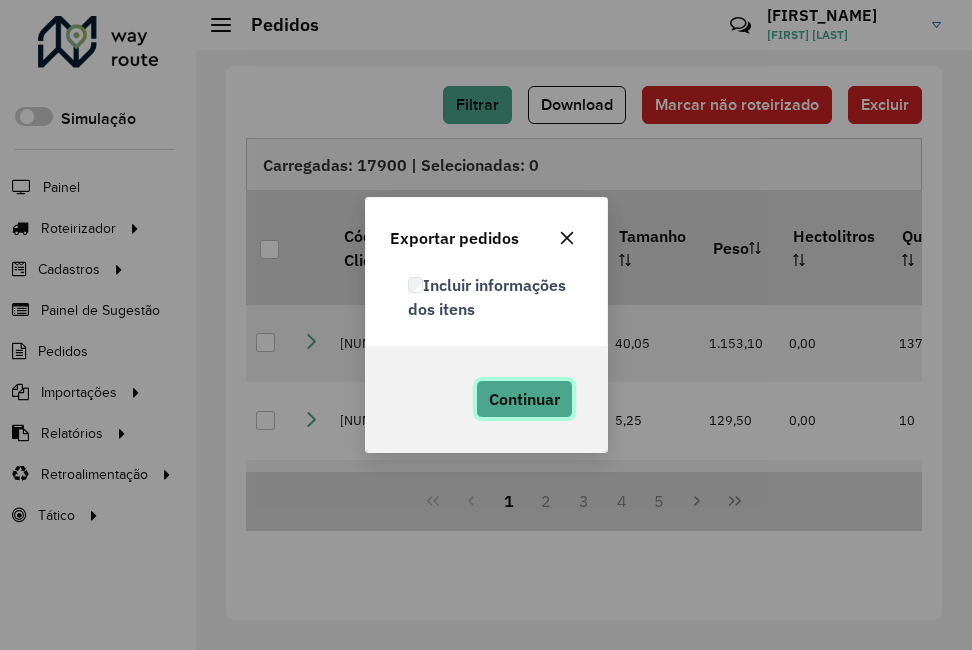 click on "Continuar" 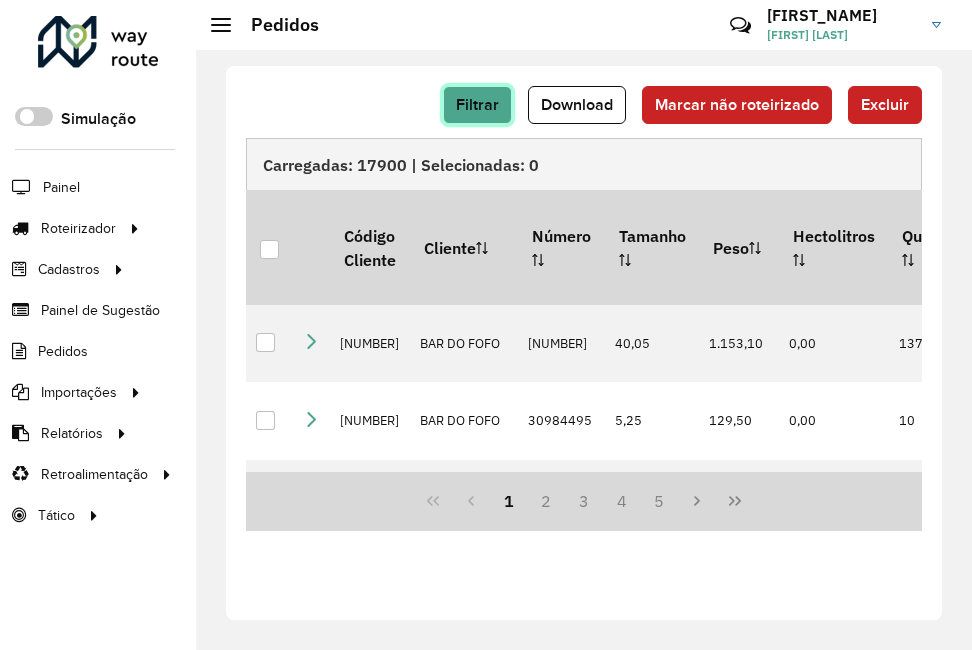 click on "Filtrar" 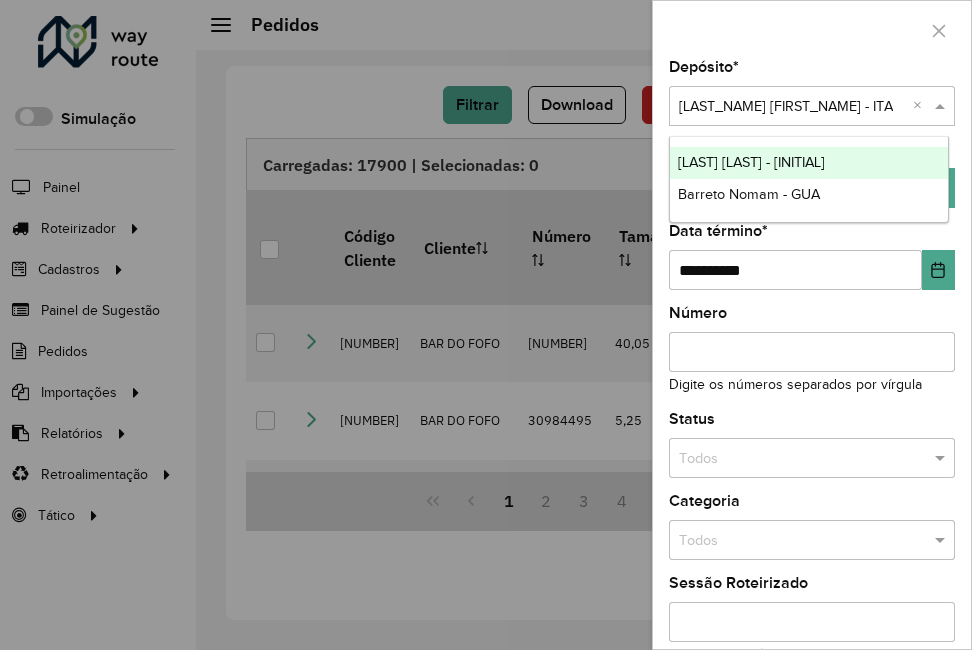 click at bounding box center (792, 107) 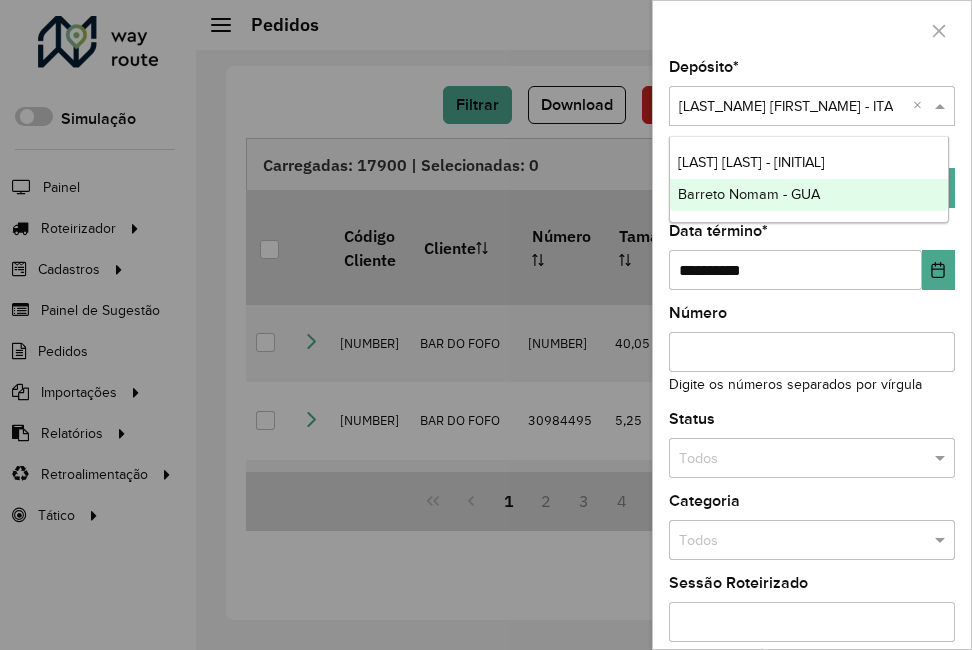 click on "Barreto Nomam - GUA" at bounding box center (749, 194) 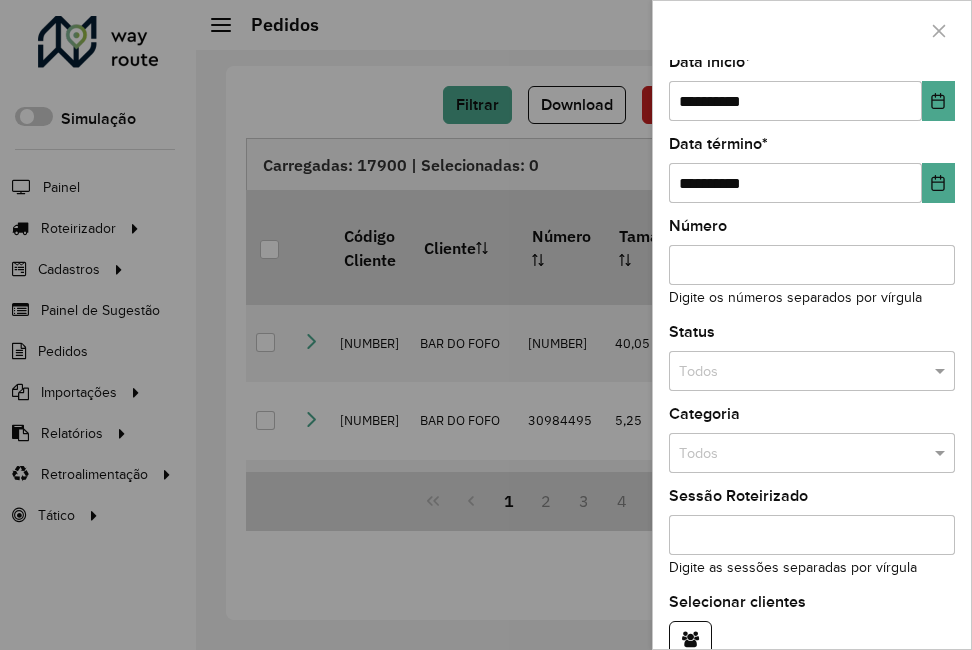 scroll, scrollTop: 192, scrollLeft: 0, axis: vertical 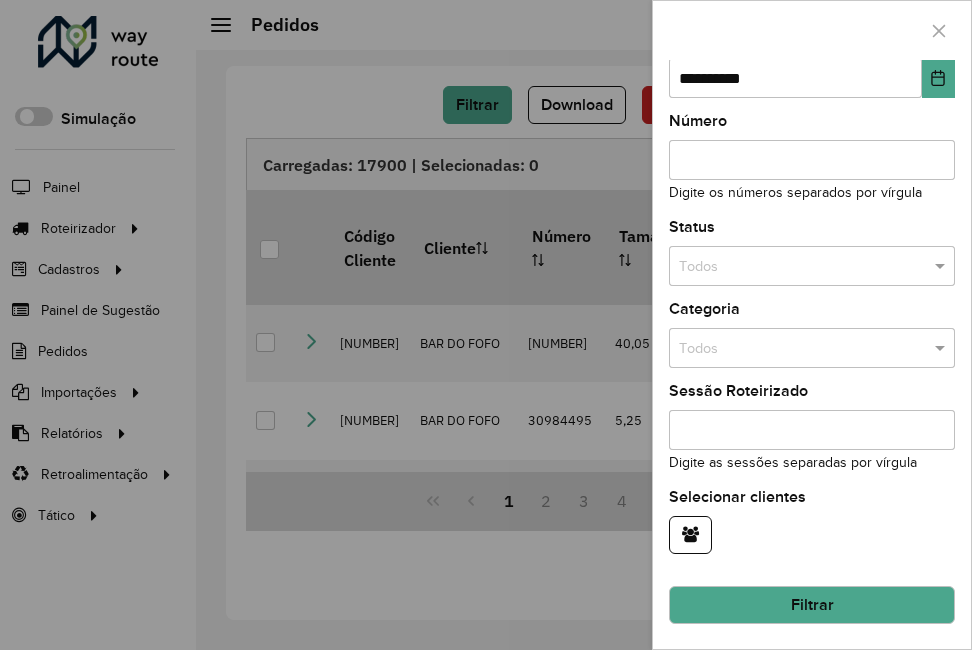 click on "Filtrar" 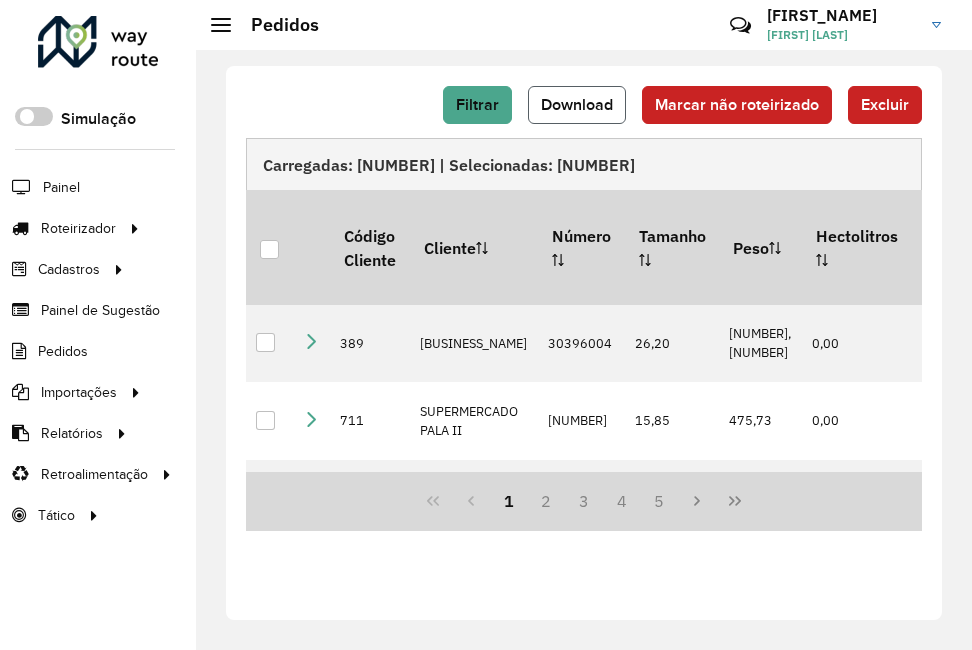 click on "Download" 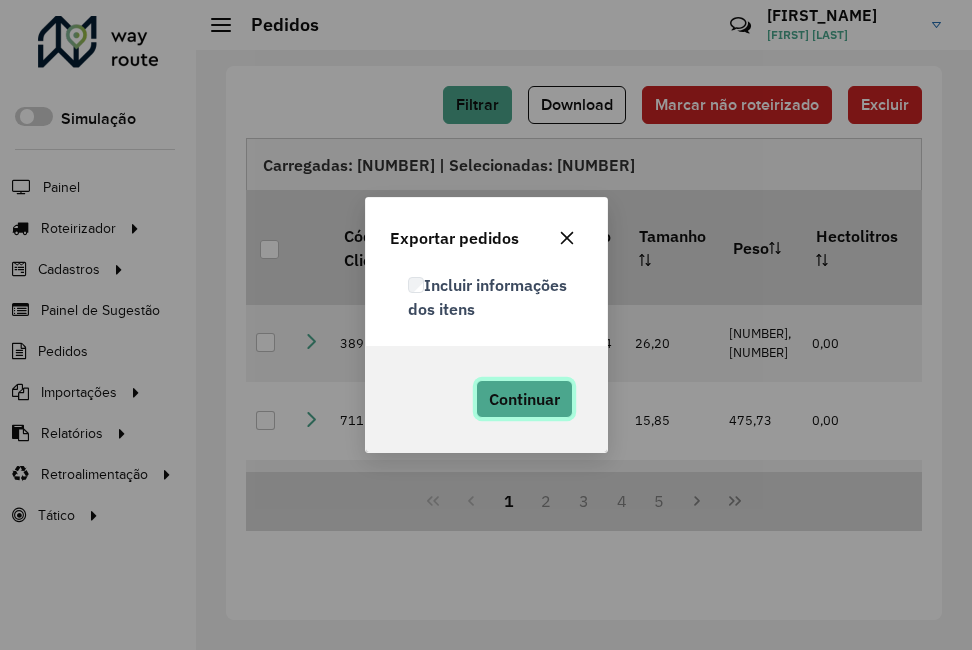 click on "Continuar" 